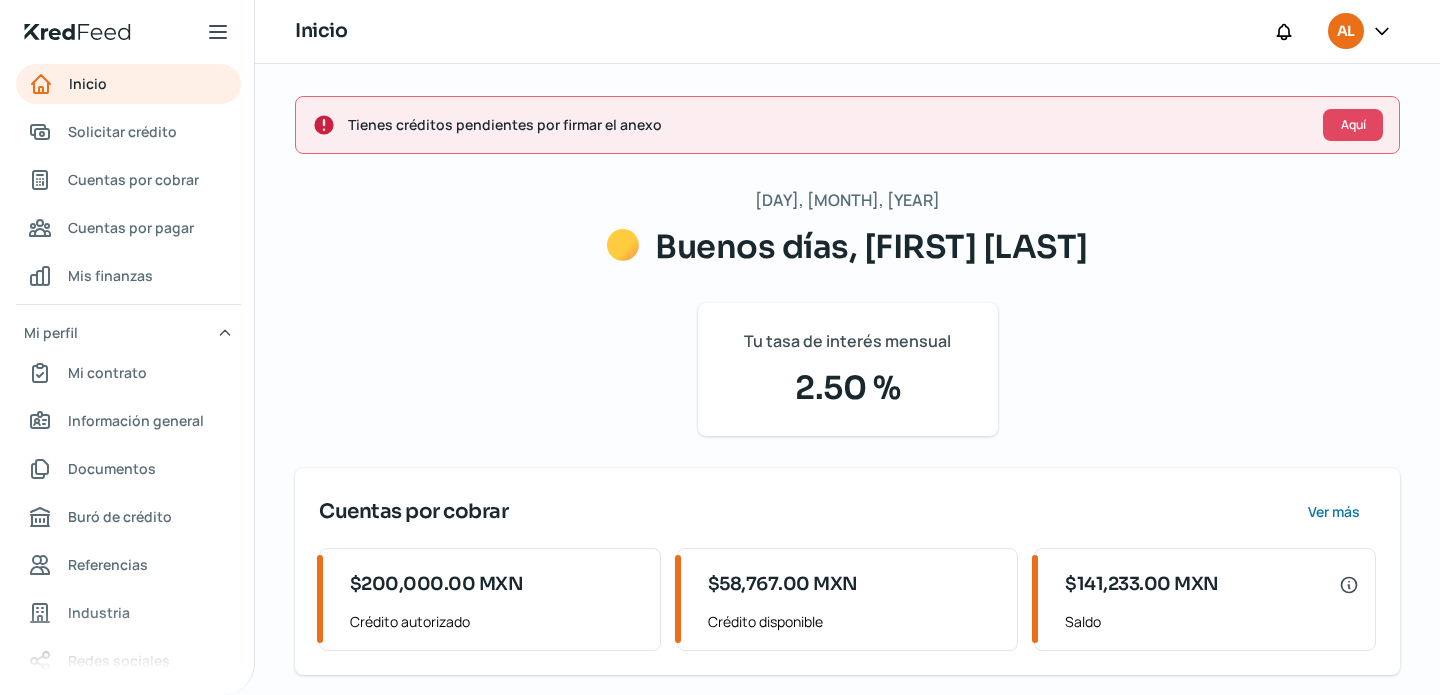 scroll, scrollTop: 0, scrollLeft: 0, axis: both 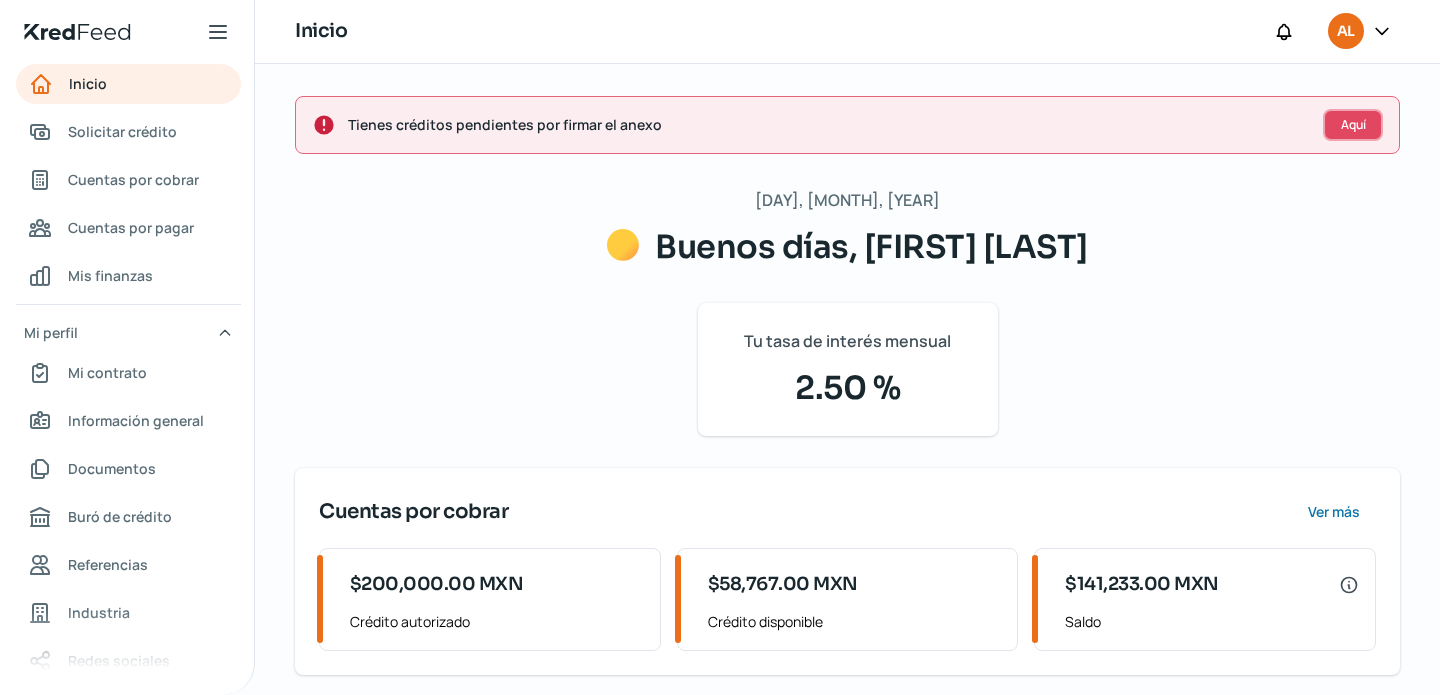 click on "Aquí" at bounding box center [1353, 125] 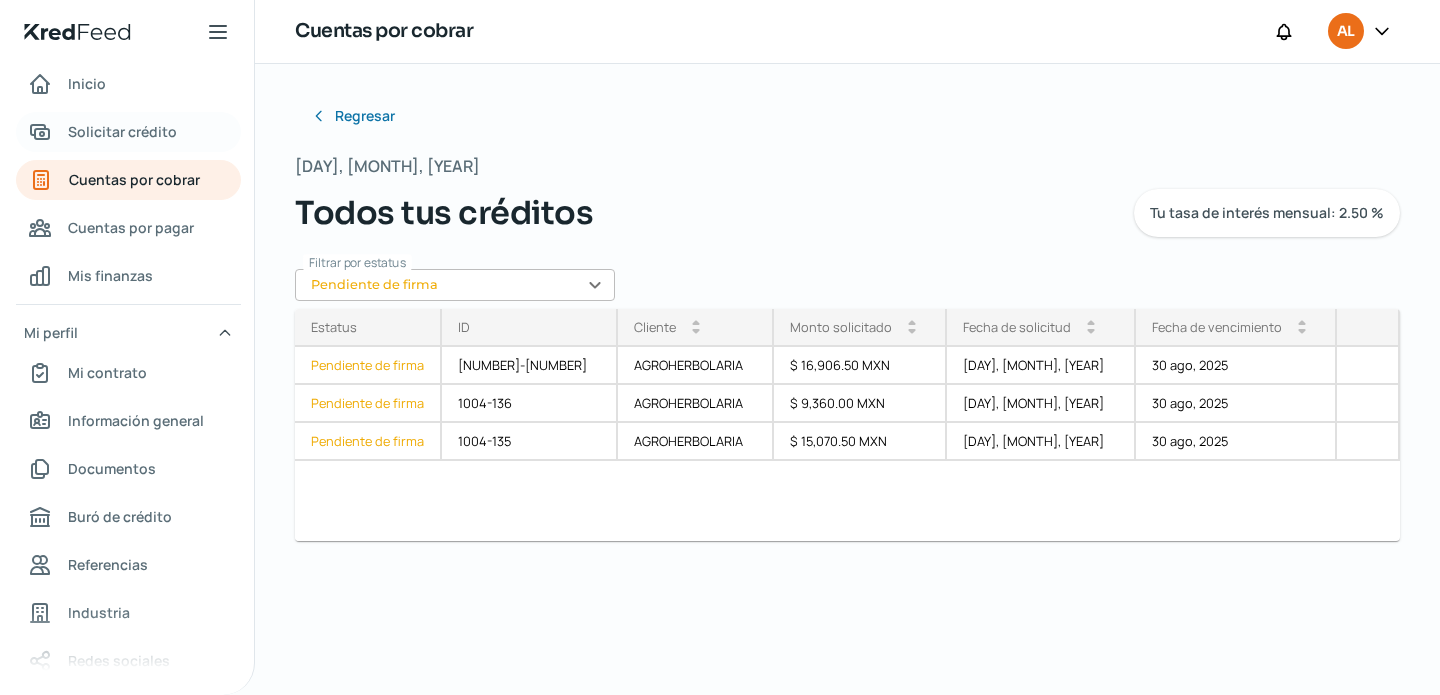click on "Solicitar crédito" at bounding box center [122, 131] 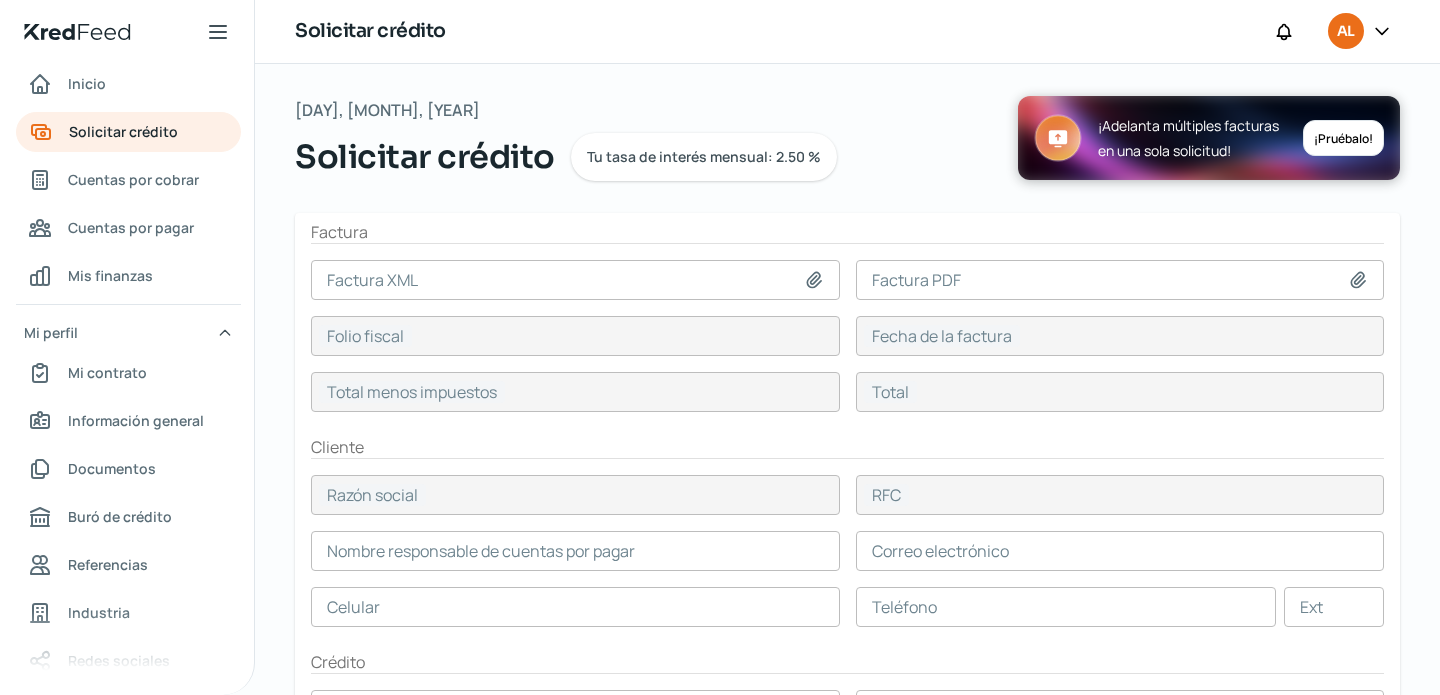 click at bounding box center [575, 280] 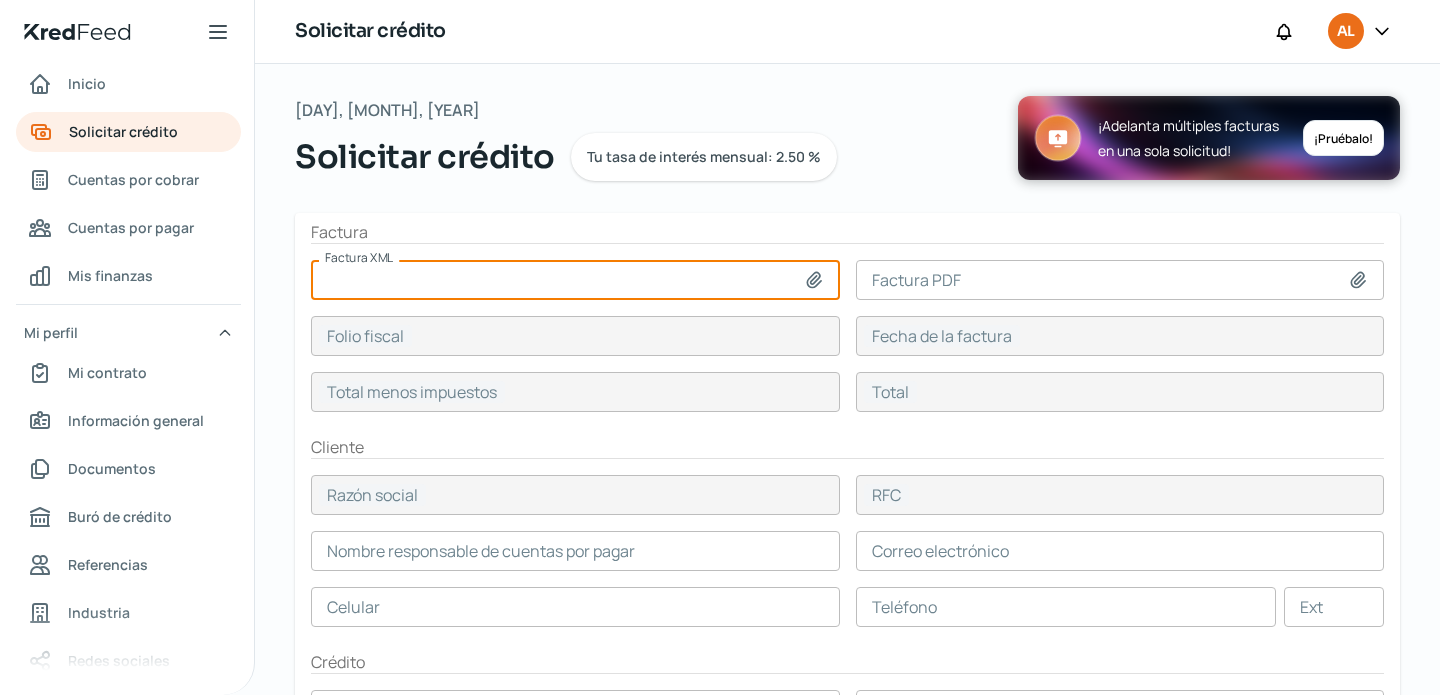 click at bounding box center [575, 280] 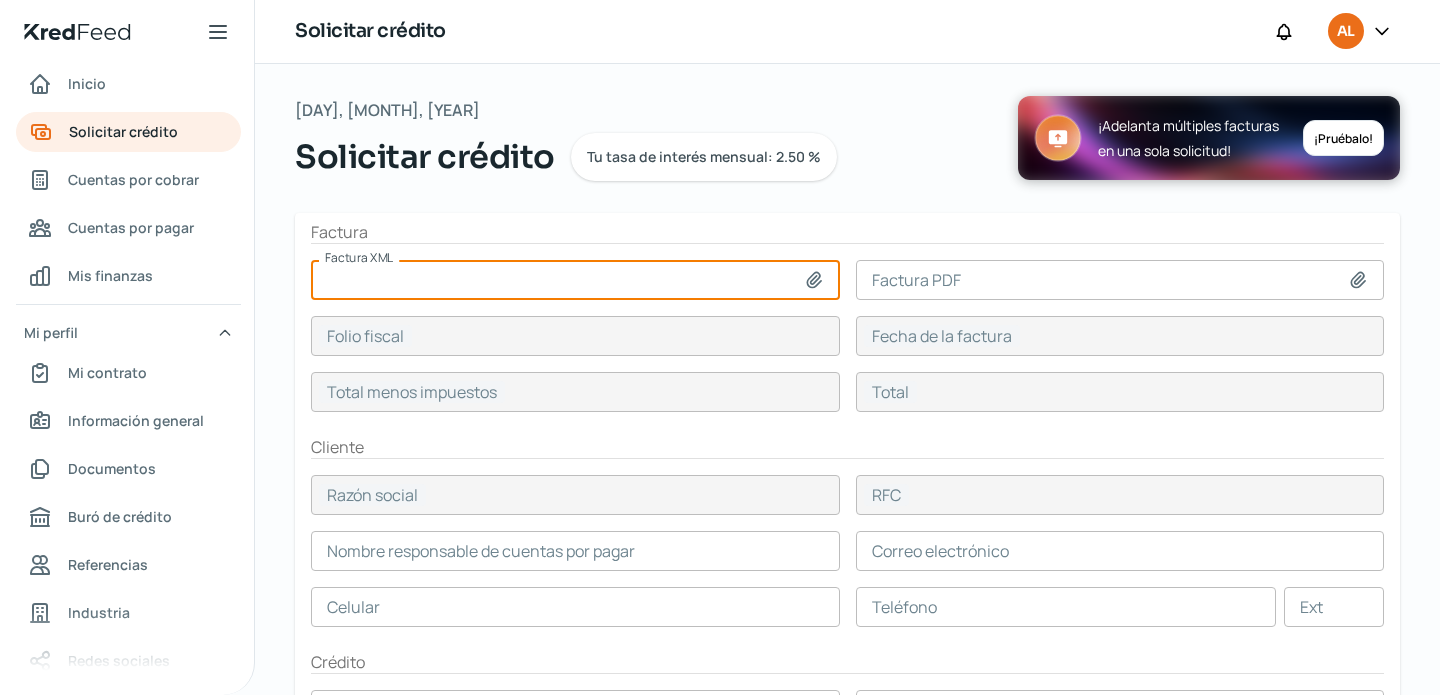 type on "C:\fakepath\[FILENAME].xml" 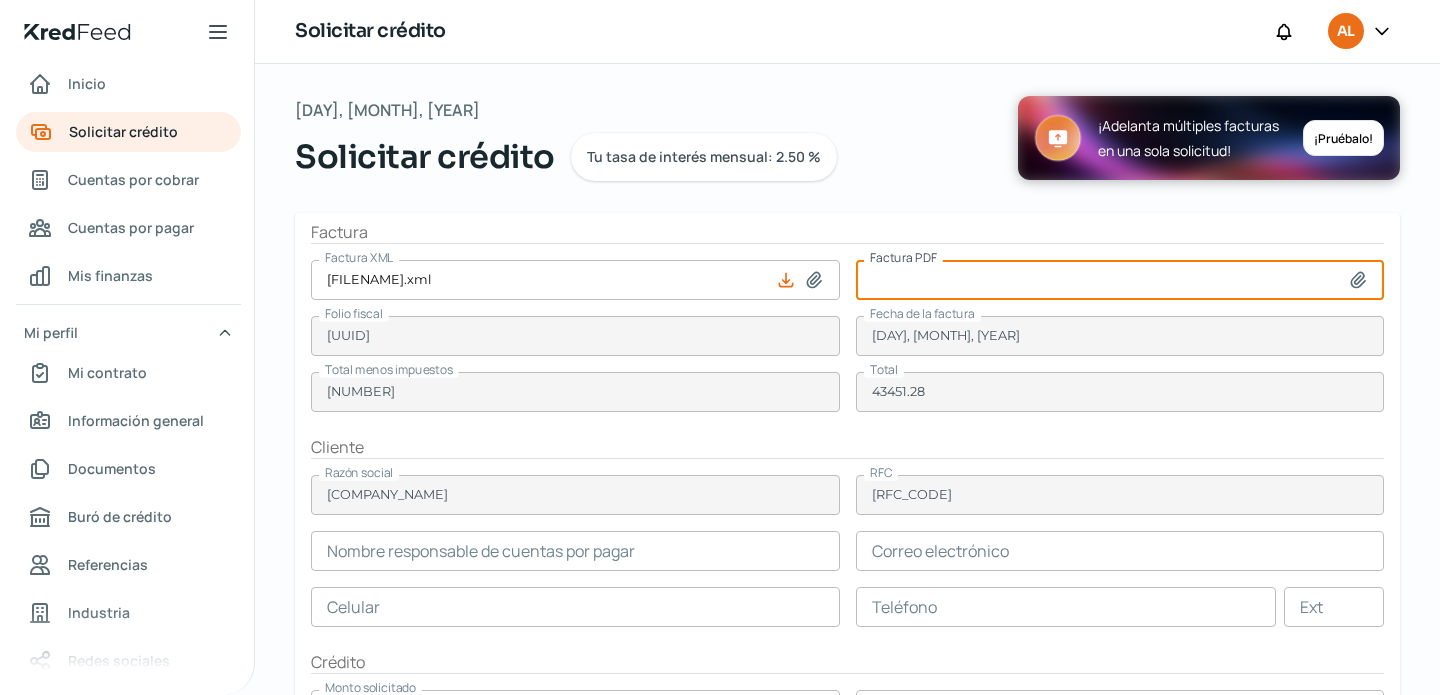 click at bounding box center [1120, 280] 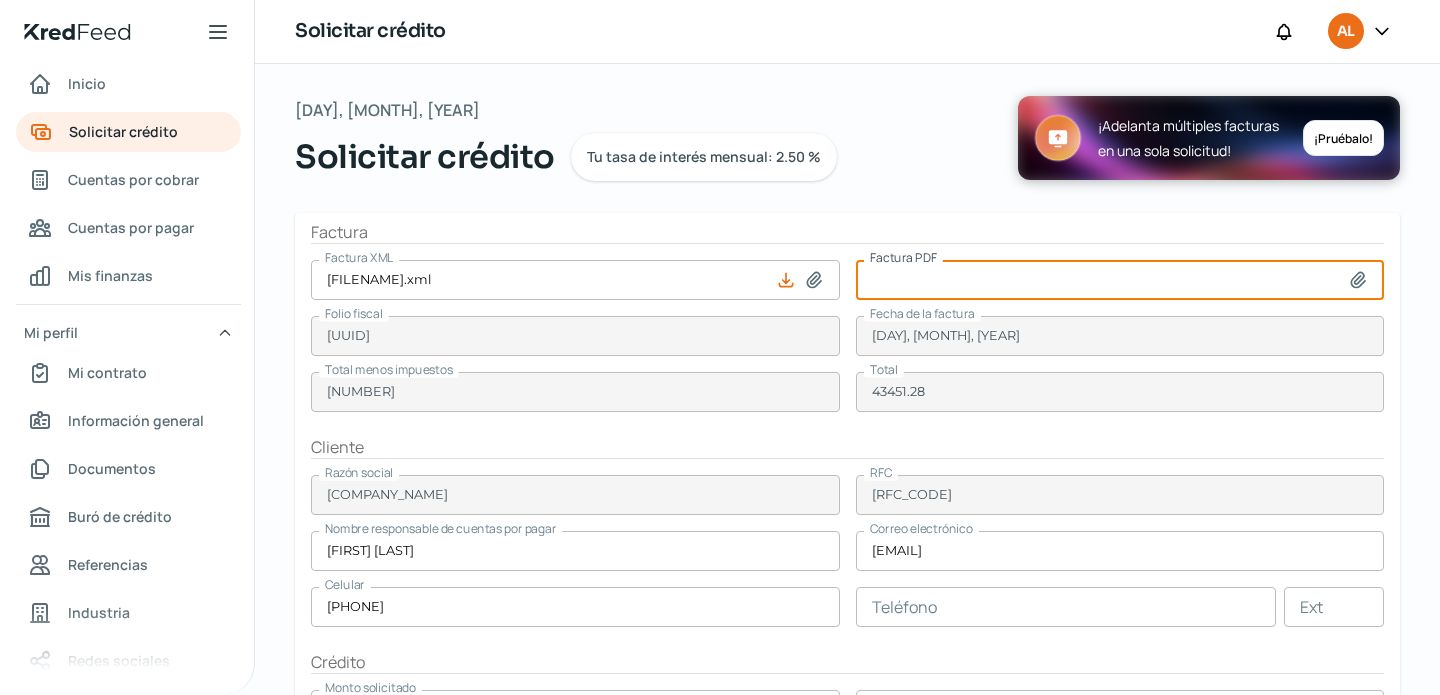 type on "C:\fakepath\[FILENAME].pdf" 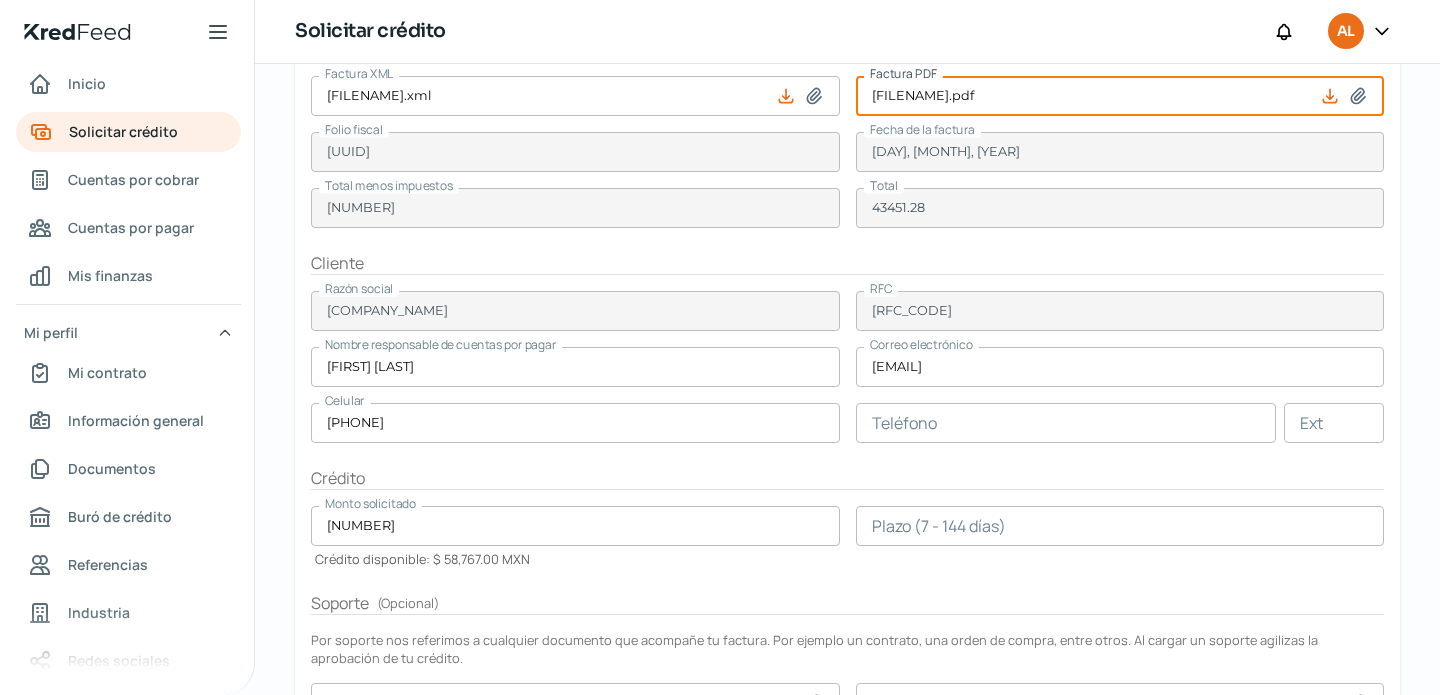 scroll, scrollTop: 201, scrollLeft: 0, axis: vertical 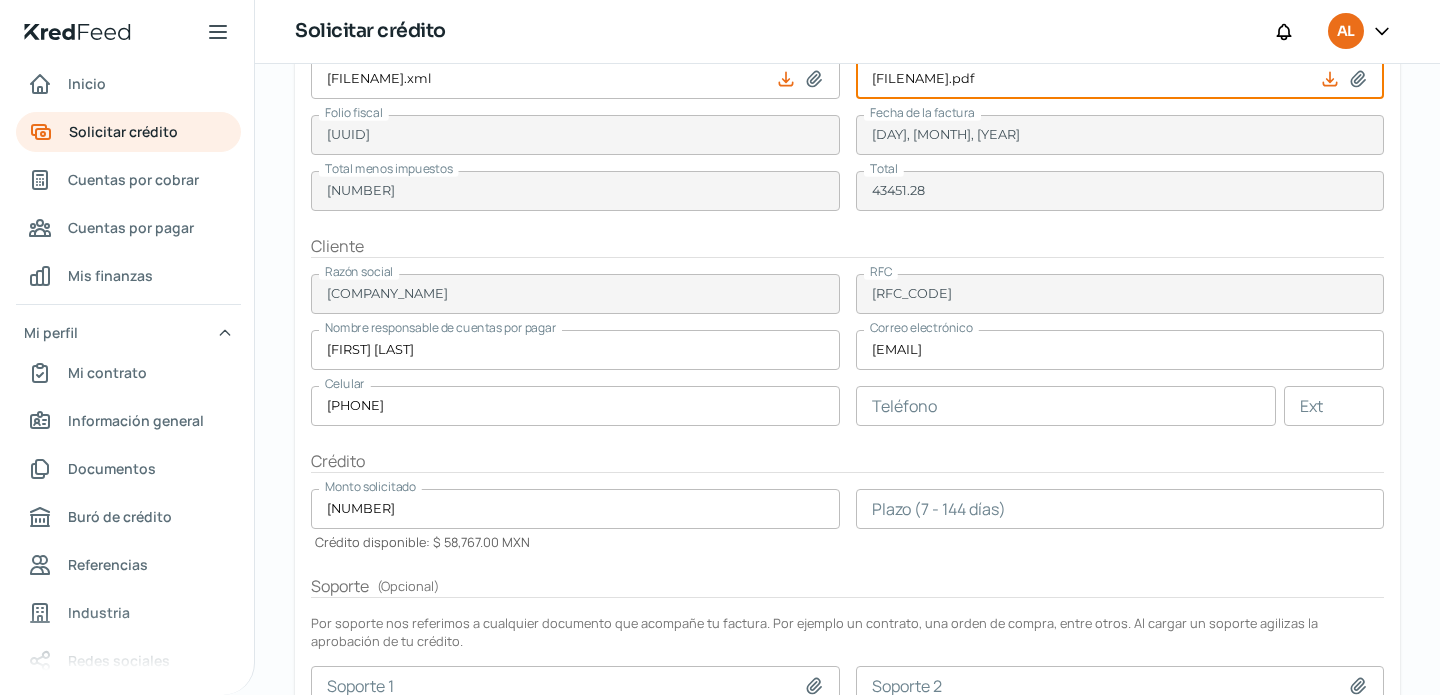 click at bounding box center [1120, 509] 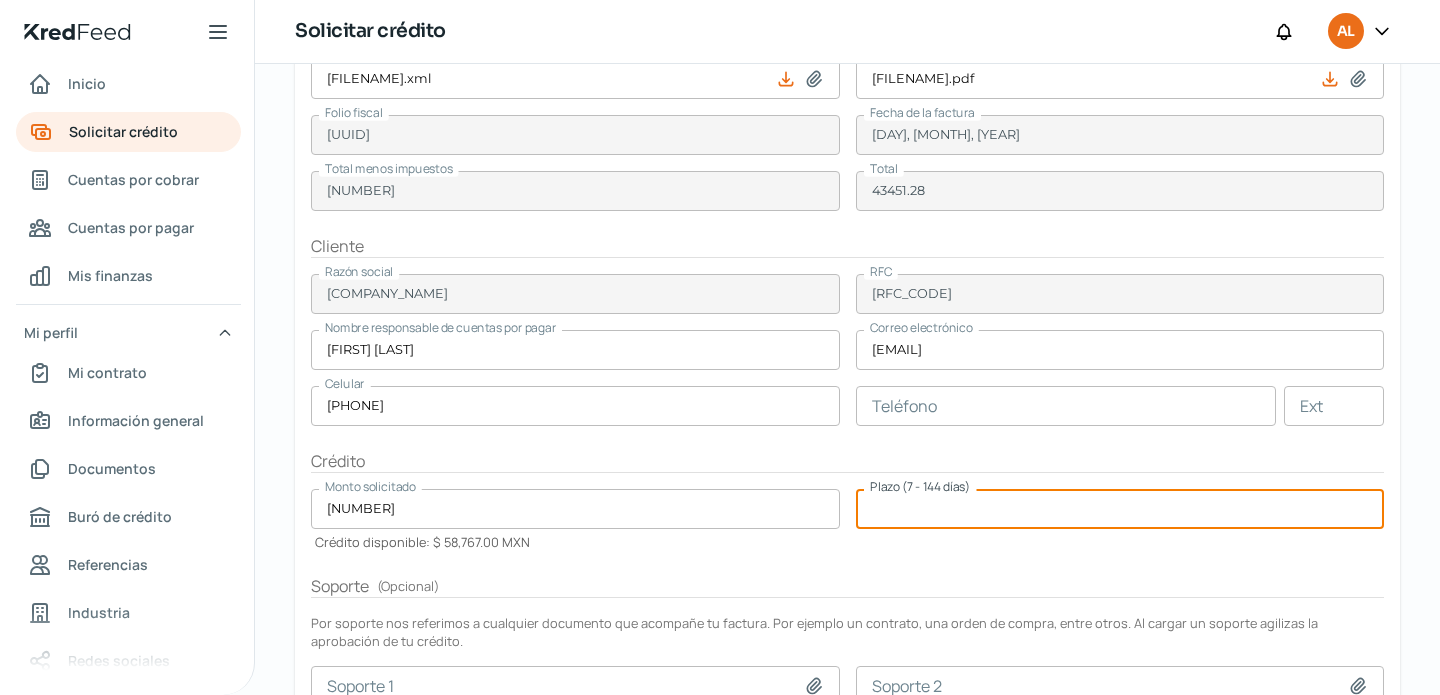 type on "[NUMBER]" 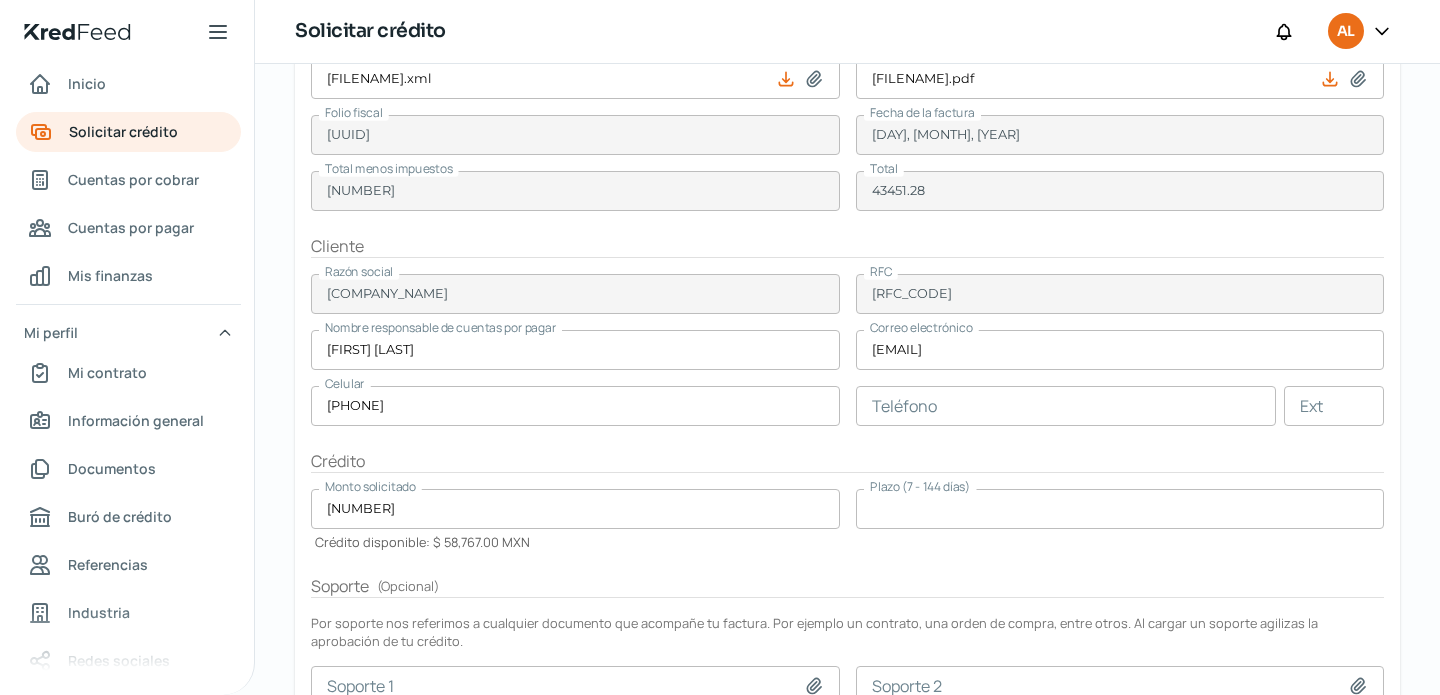 click on "Factura Factura XML [FILENAME].xml Factura PDF [FILENAME].pdf Folio fiscal [UUID] Fecha de la factura [DAY], [MONTH], [YEAR] Total menos impuestos [NUMBER] Total [NUMBER] Cliente Razón social [COMPANY_NAME] RFC [RFC_CODE] Nombre responsable de cuentas por pagar [FIRST] [LAST] Correo electrónico [EMAIL] Celular [PHONE] Teléfono Ext Crédito Monto solicitado [NUMBER] Crédito disponible: [CURRENCY] [AMOUNT] [CURRENCY] Plazo ([NUMBER] - [NUMBER] días) [NUMBER] Soporte ( ) Por soporte nos referimos a cualquier documento que acompañe tu factura. Por ejemplo un contrato, una orden de compra, entre otros. Al cargar un soporte agilizas la aprobación de tu crédito. Soporte 1 Soporte 2 Declaración Declaro bajo protesta de decir verdad que no he obtenido ningún financiamiento por el documento aquí señalado y tampoco se han cedido los derechos de cobro del mismo a un tercero, y en caso contrario, tengo pleno conocimiento de que se aplicarán las sanciones y penas establecidas. Cancelar Continuar" at bounding box center (847, 433) 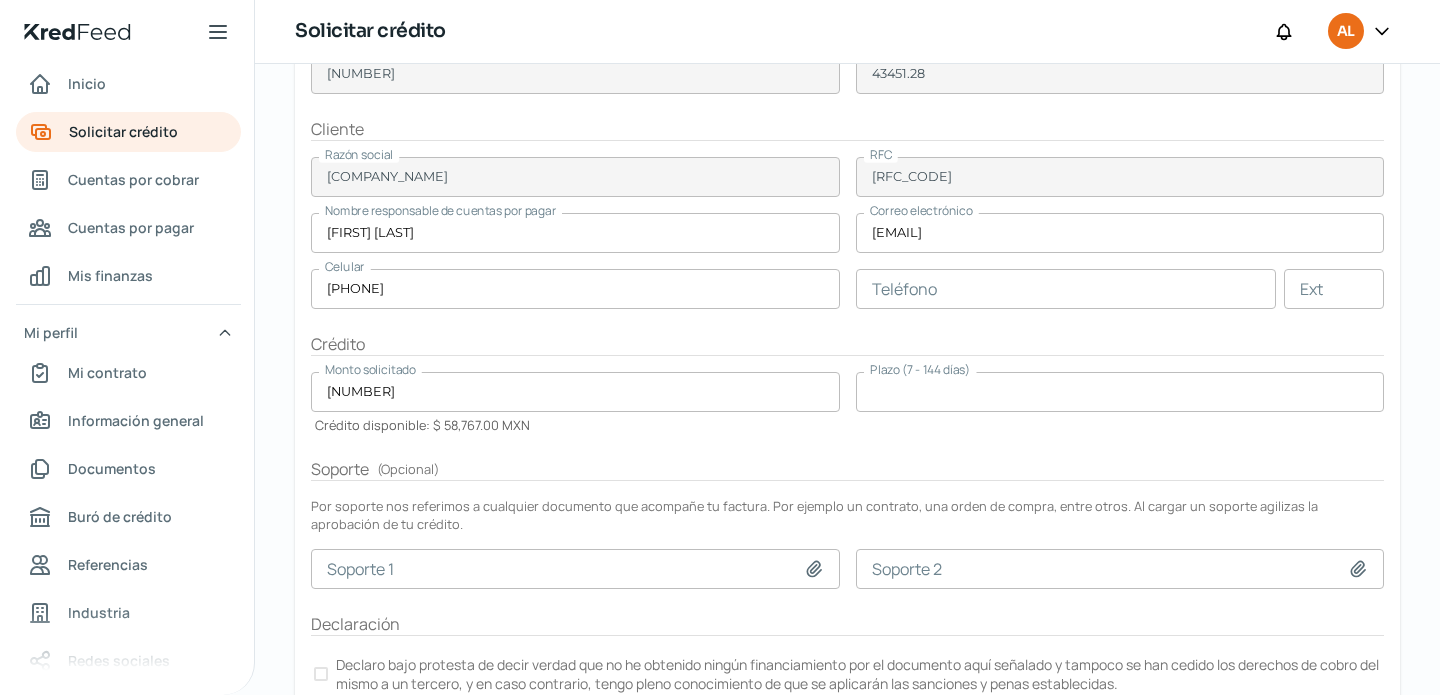 scroll, scrollTop: 439, scrollLeft: 0, axis: vertical 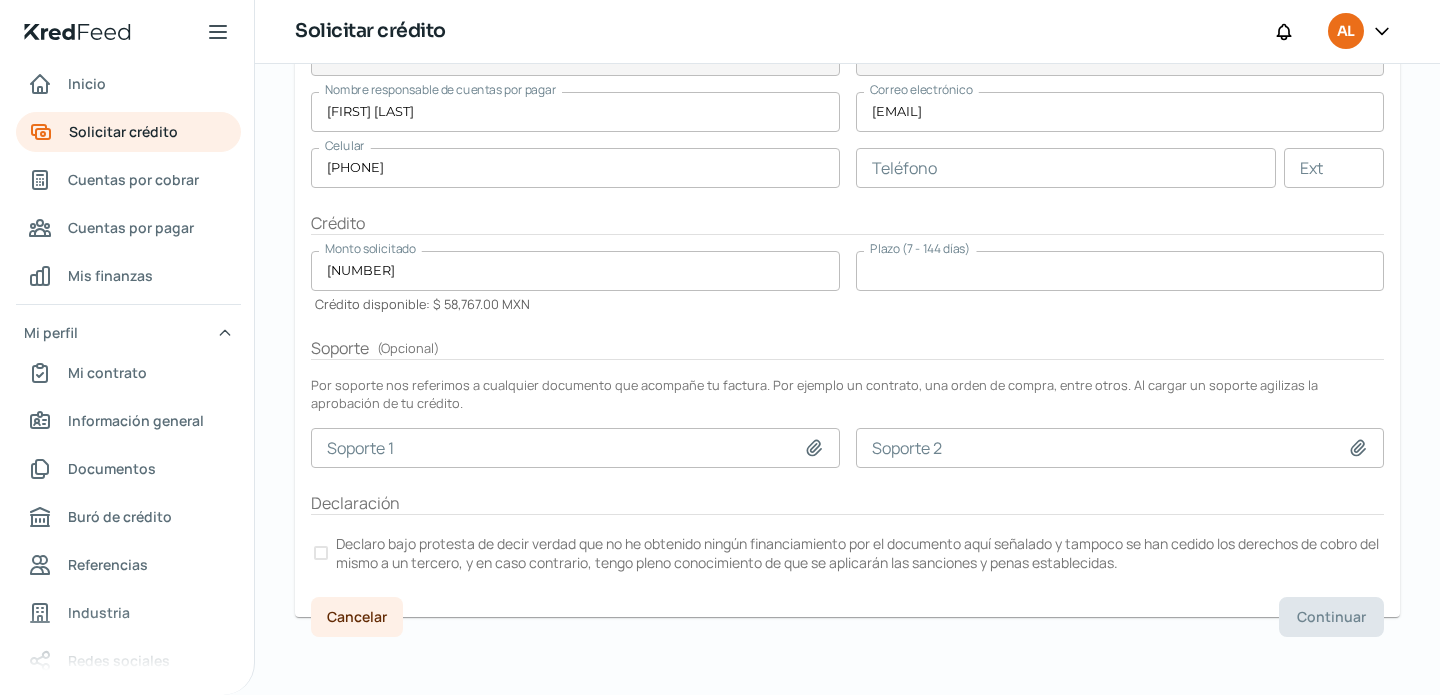 click on "Declaro bajo protesta de decir verdad que no he obtenido ningún financiamiento por el documento aquí señalado y tampoco se han cedido los derechos de cobro del mismo a un tercero, y en caso contrario, tengo pleno conocimiento de que se aplicarán las sanciones y penas establecidas." at bounding box center [858, 553] 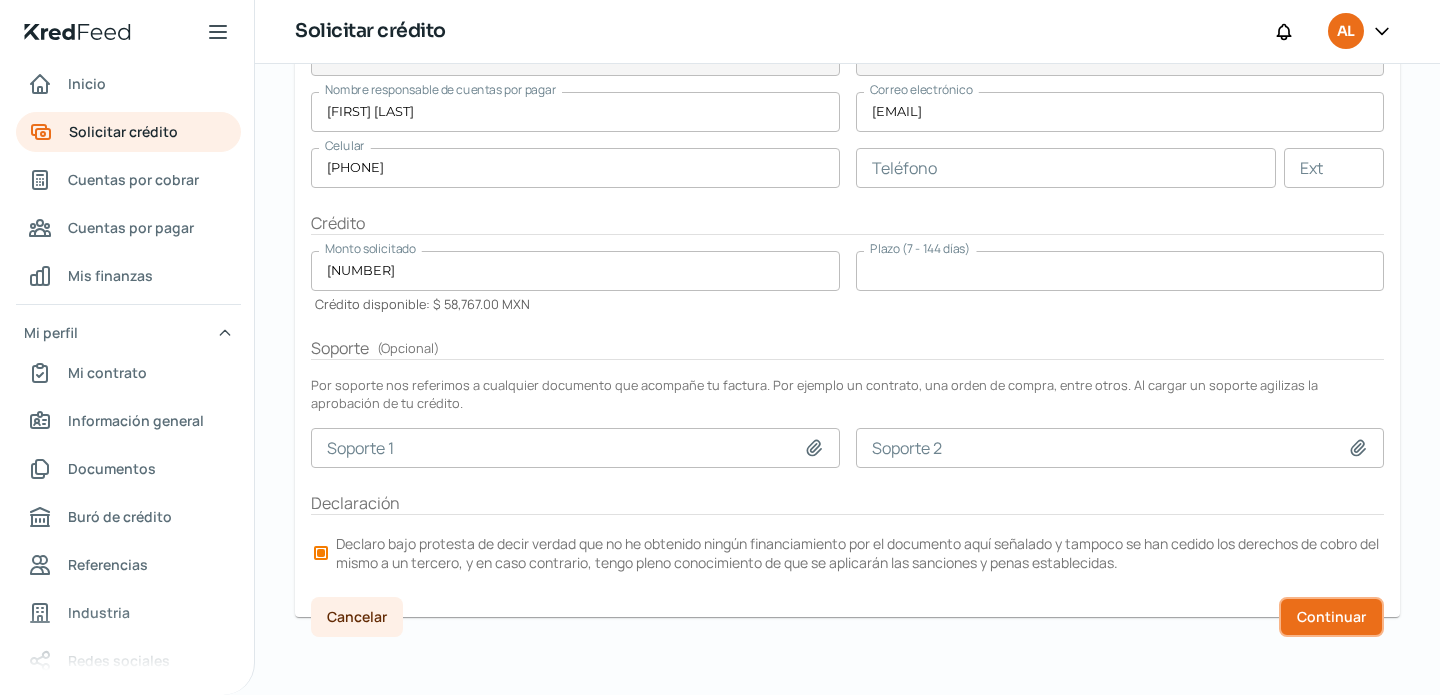 click on "Continuar" at bounding box center (1331, 617) 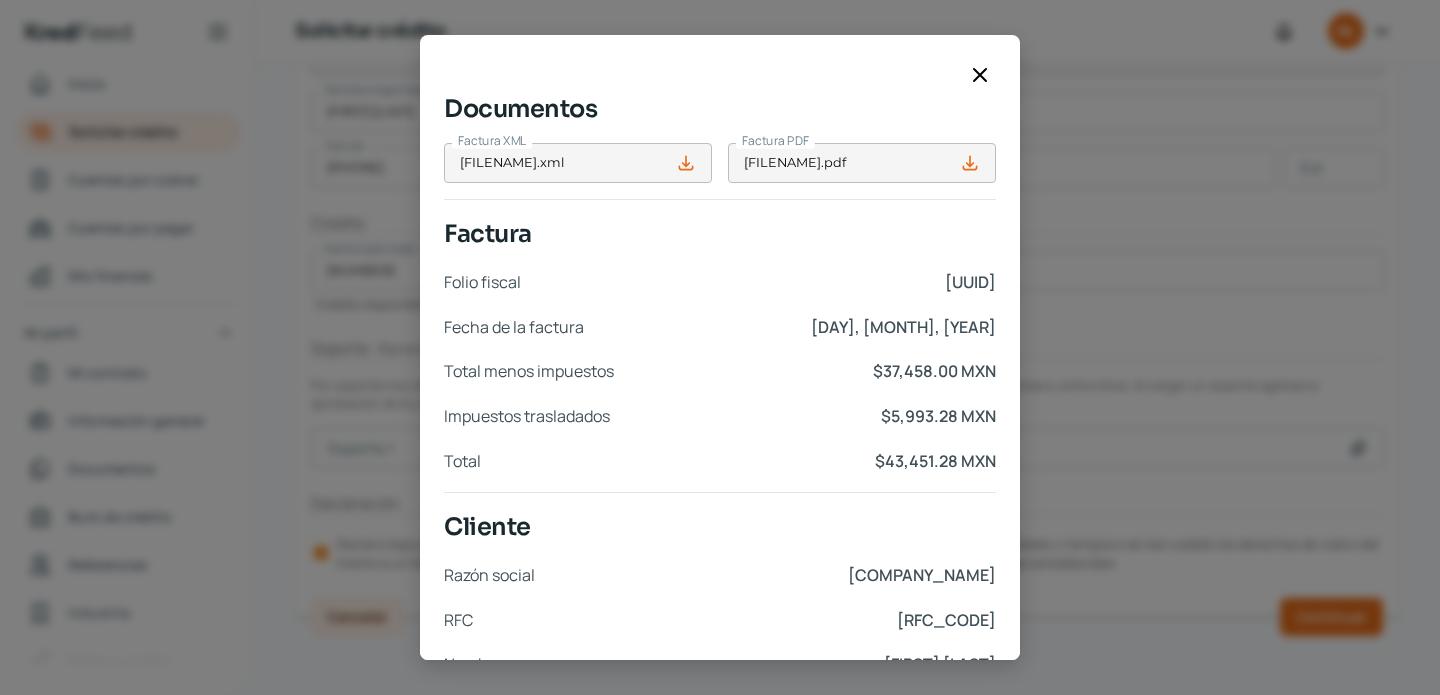scroll, scrollTop: 797, scrollLeft: 0, axis: vertical 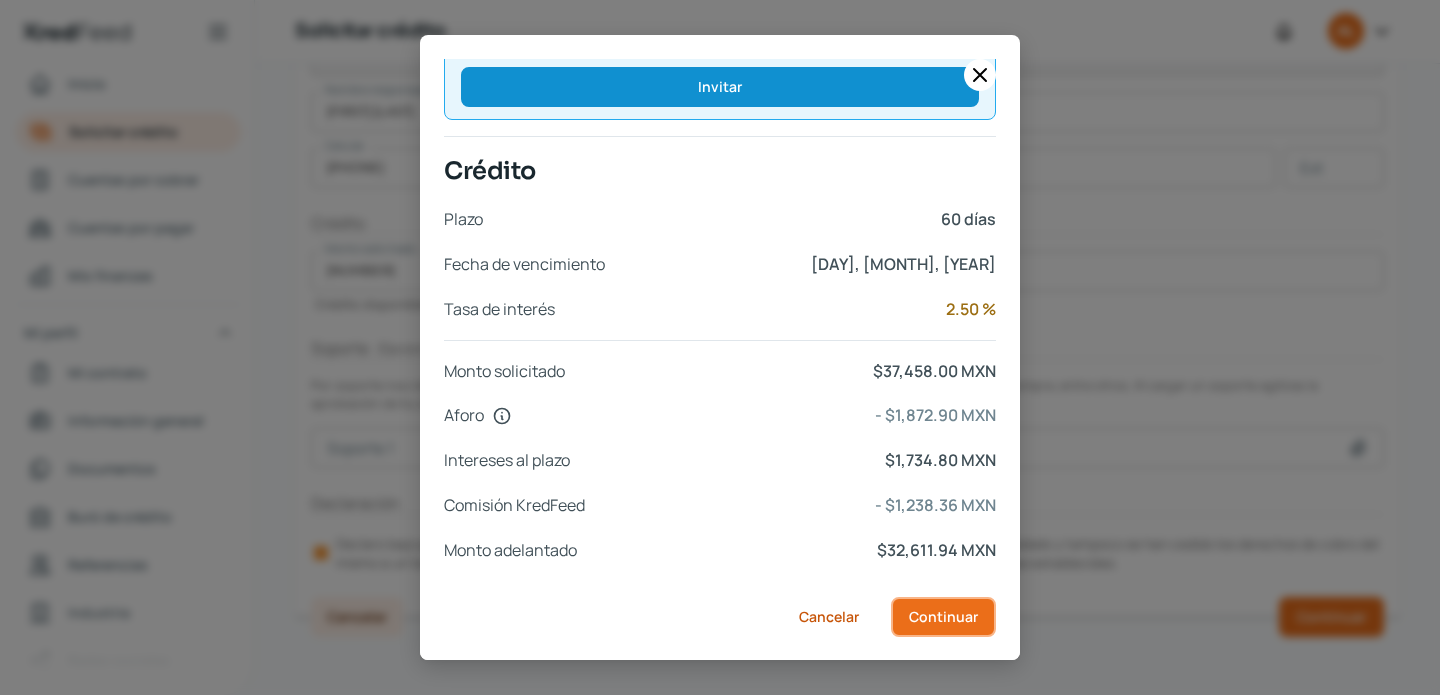 click on "Continuar" at bounding box center [943, 617] 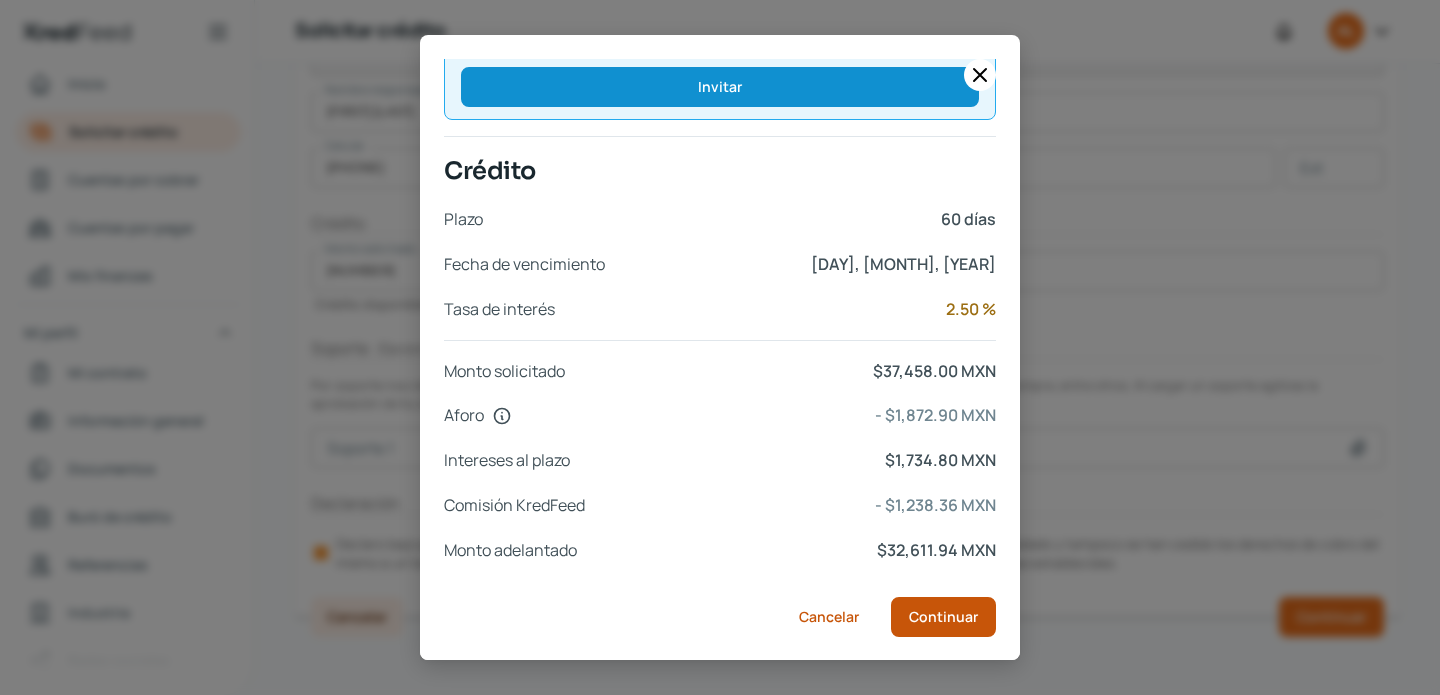 scroll, scrollTop: 0, scrollLeft: 0, axis: both 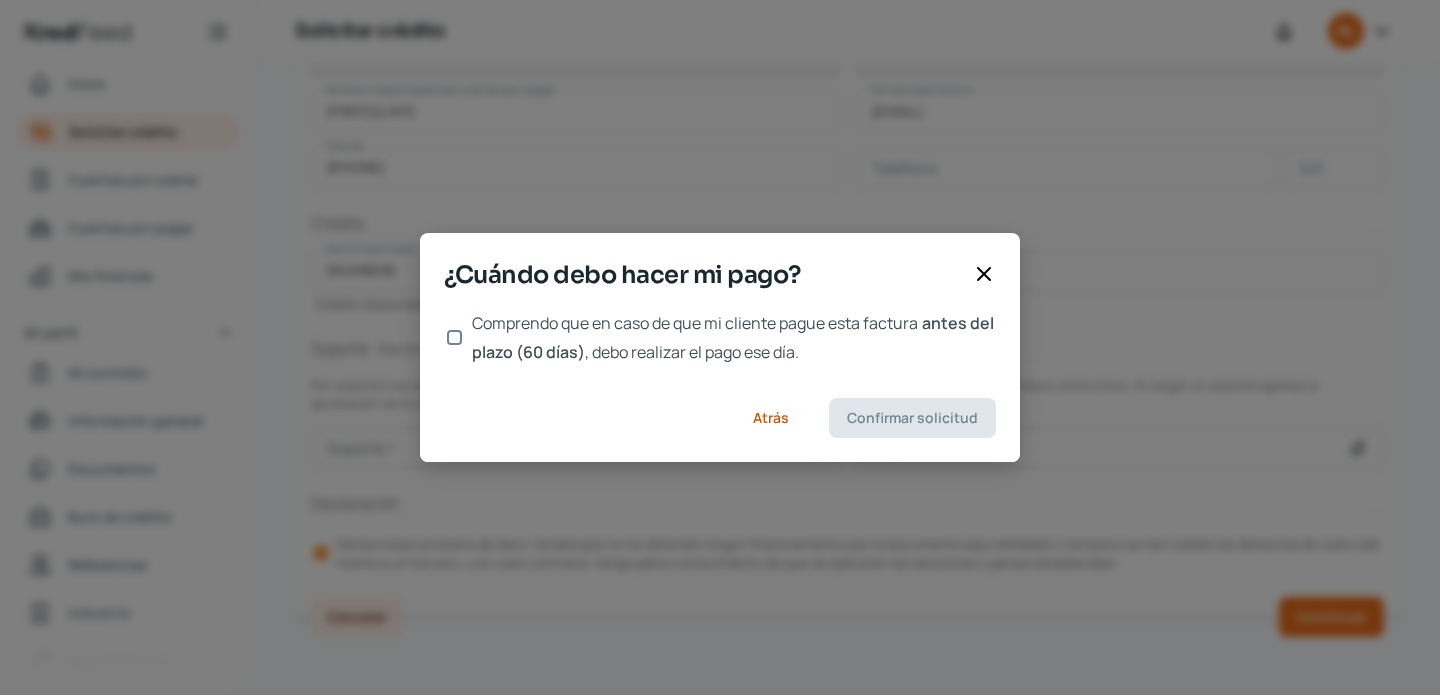 click on ", debo realizar el pago ese día." at bounding box center (692, 352) 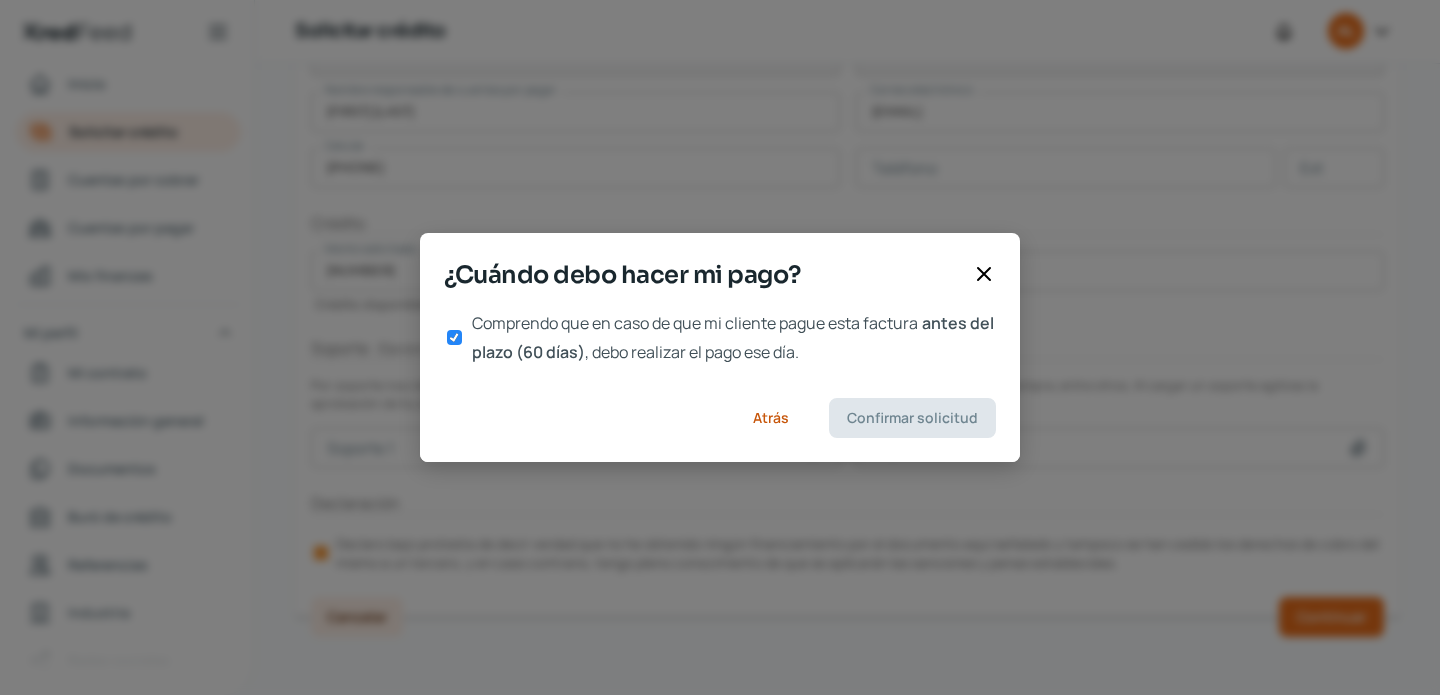 checkbox on "true" 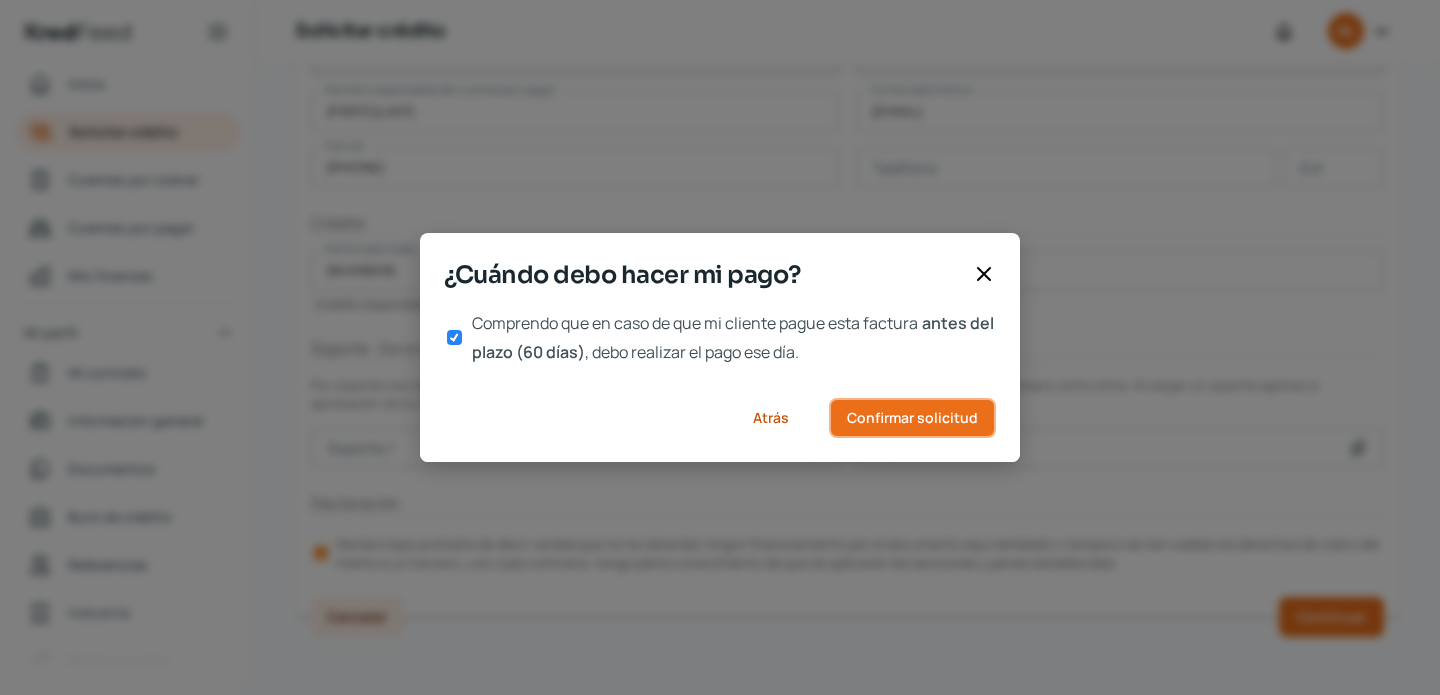 click on "Confirmar solicitud" at bounding box center [912, 418] 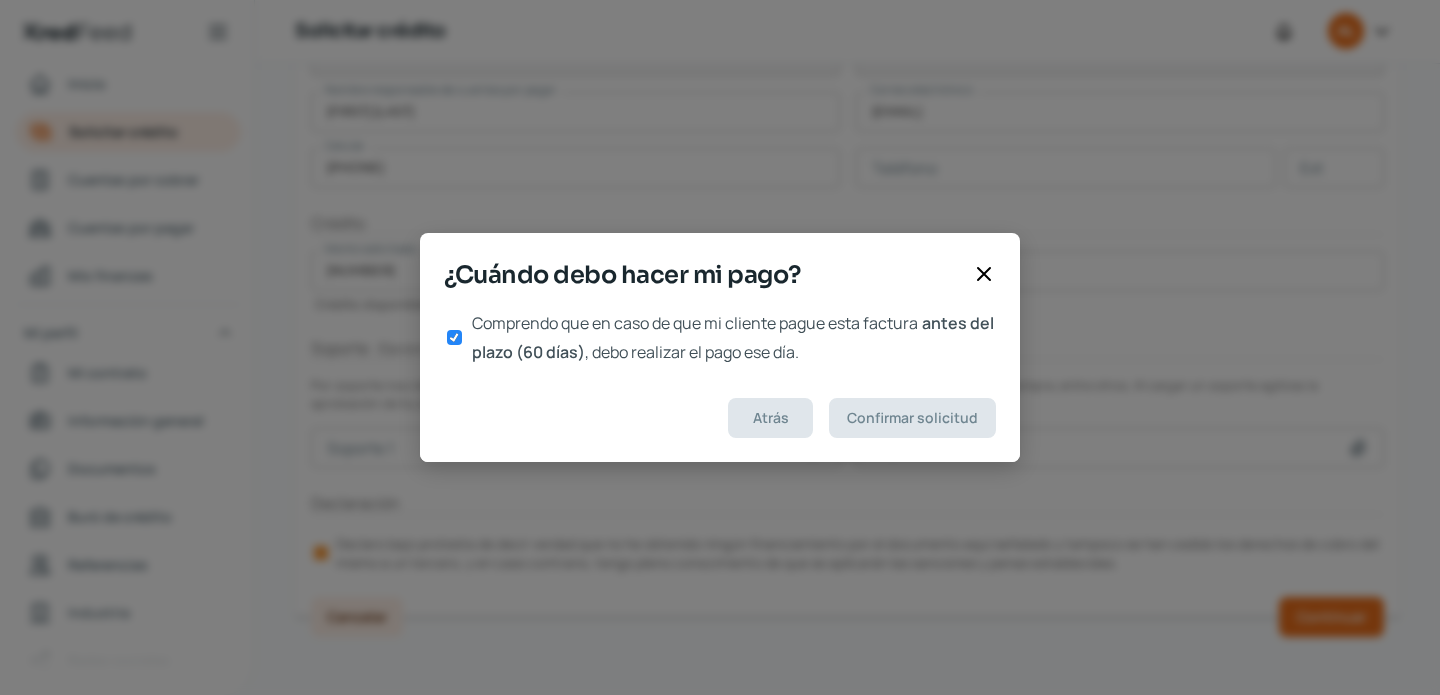 scroll, scrollTop: 0, scrollLeft: 0, axis: both 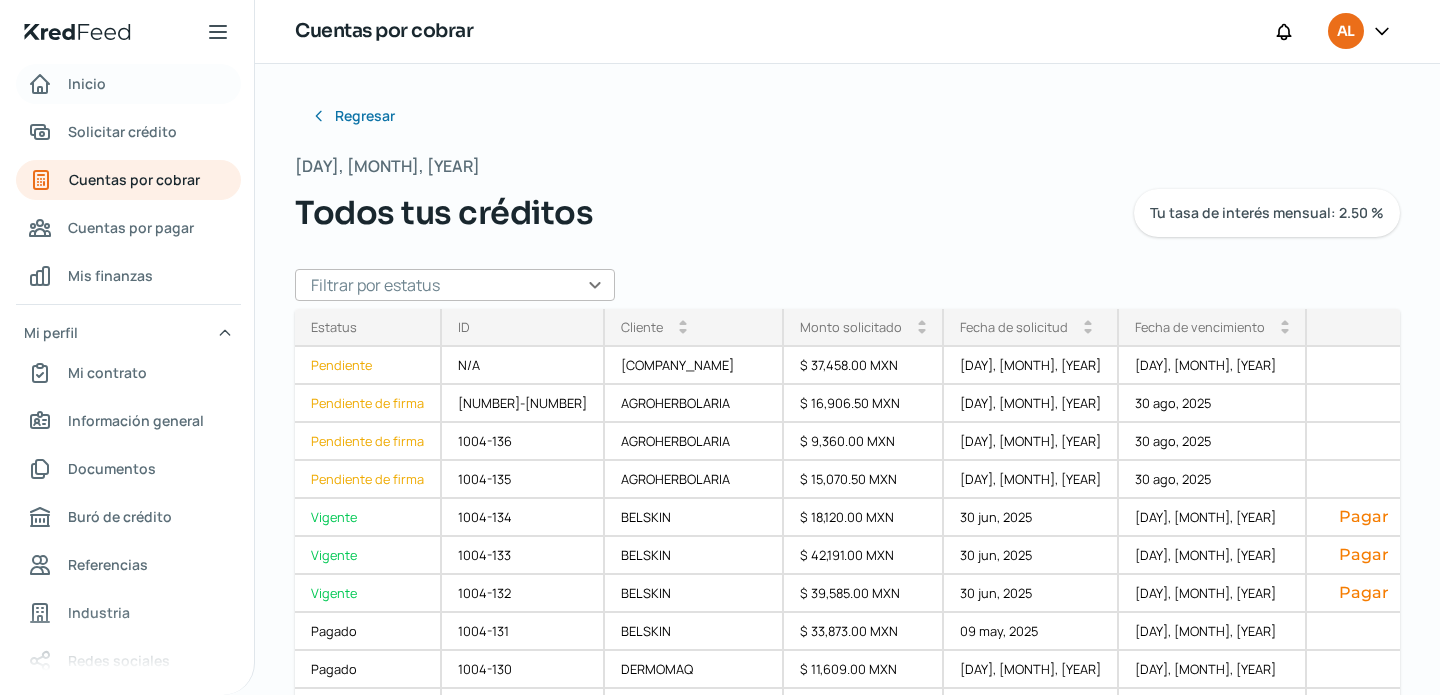 click on "Inicio" at bounding box center [128, 84] 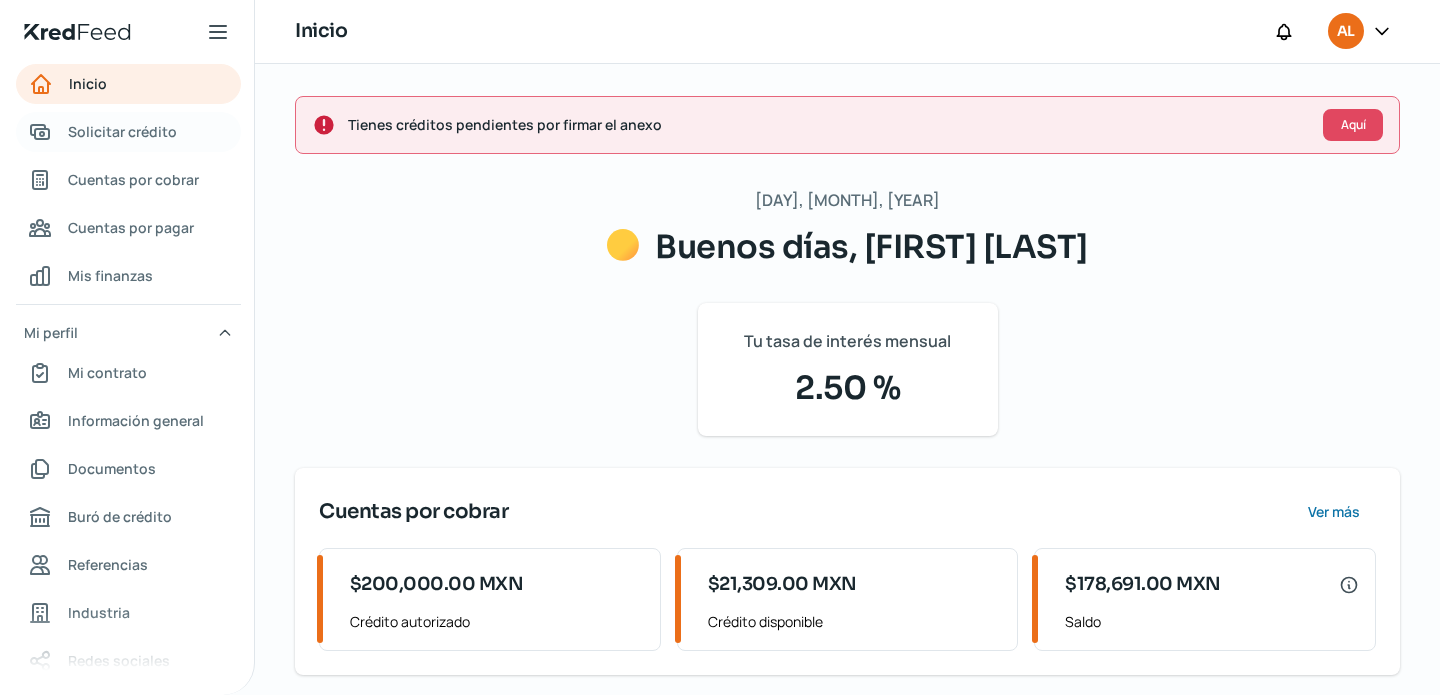 click on "Solicitar crédito" at bounding box center [122, 131] 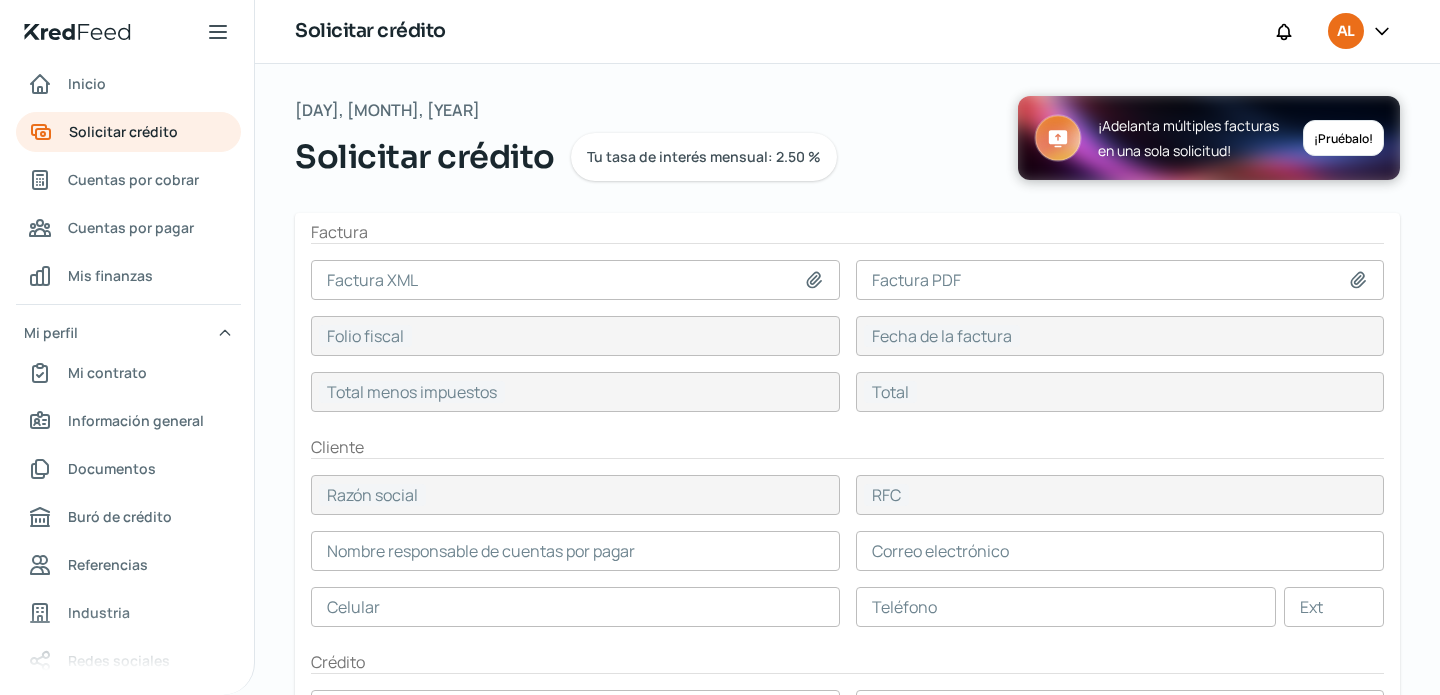 click at bounding box center [575, 280] 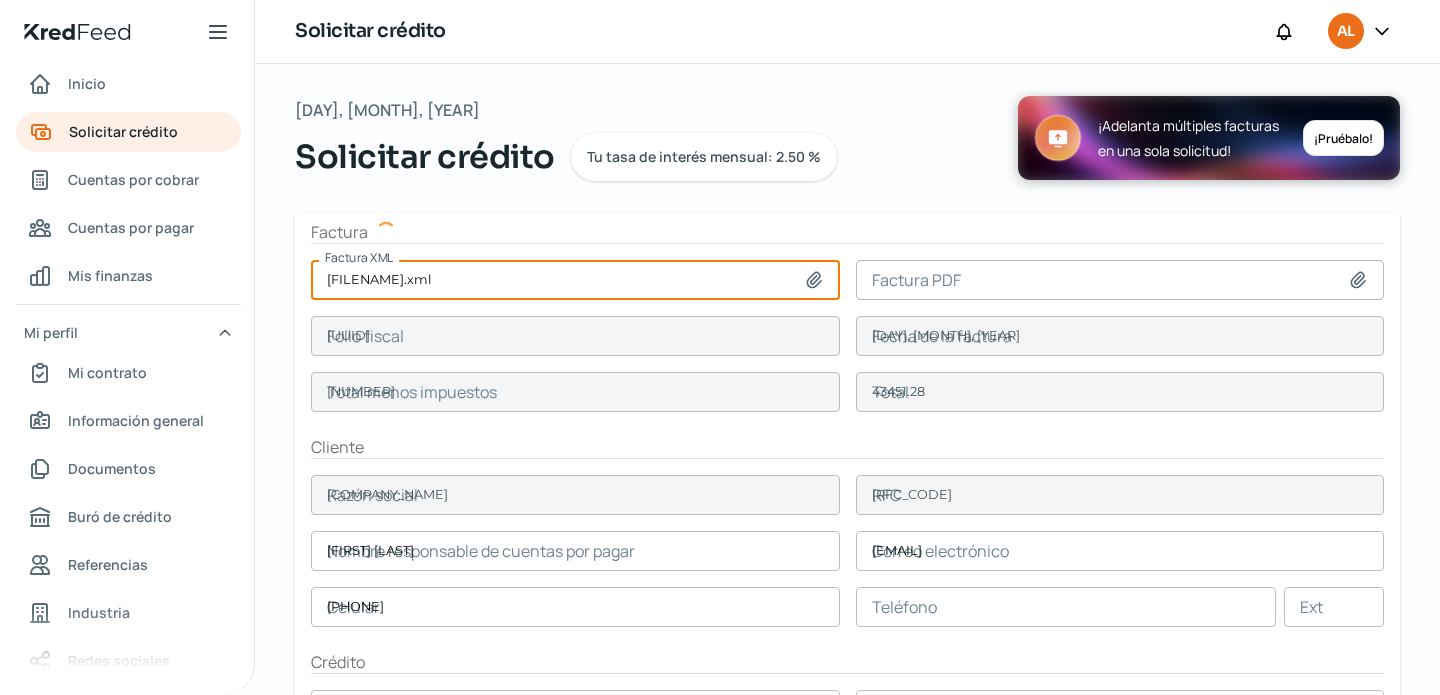 click on "[FILENAME].xml" at bounding box center [575, 280] 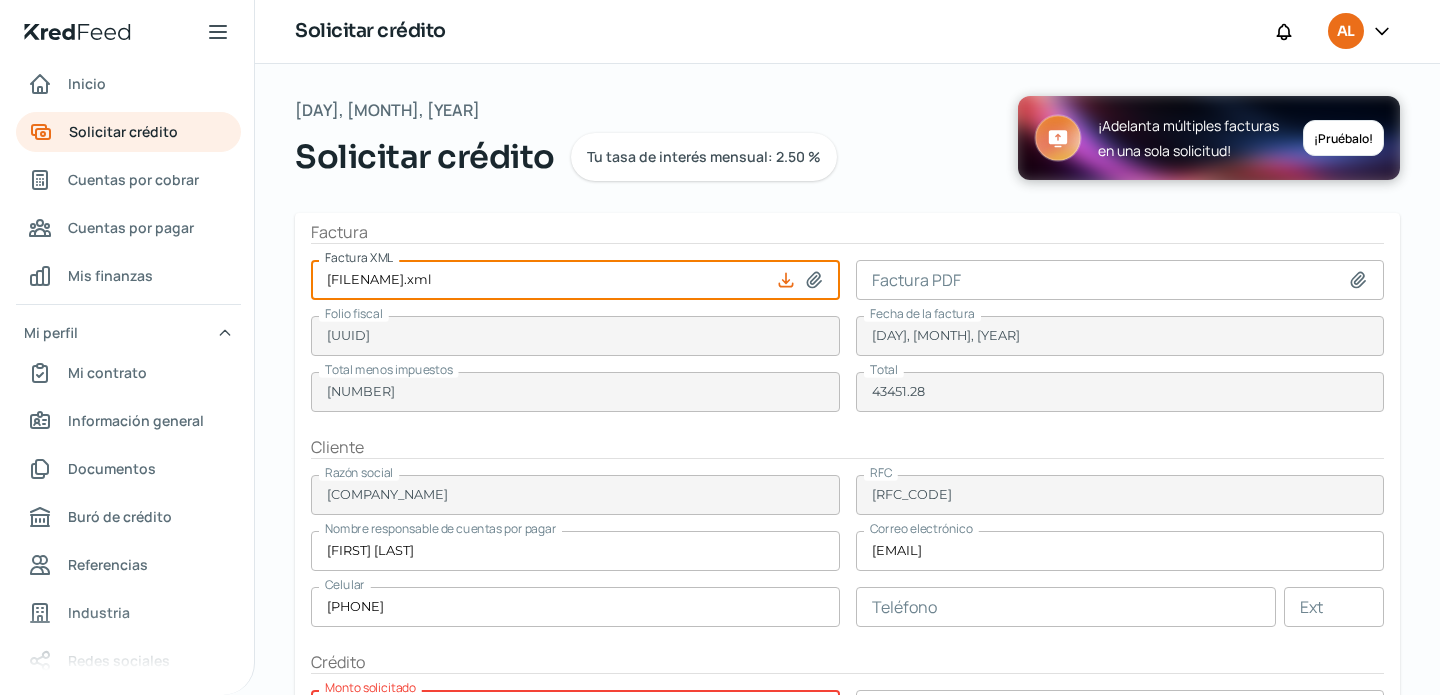 type on "C:\fakepath\VMF_F3180.xml" 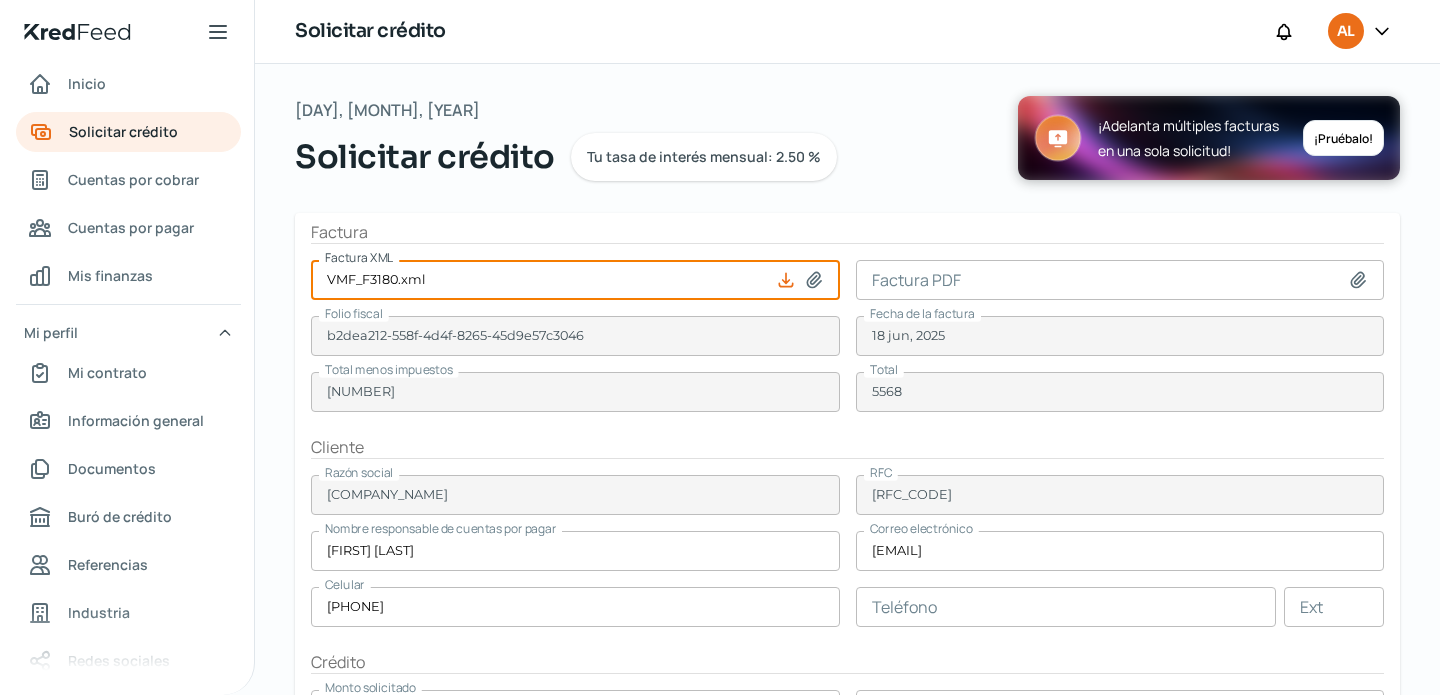 click at bounding box center (1120, 280) 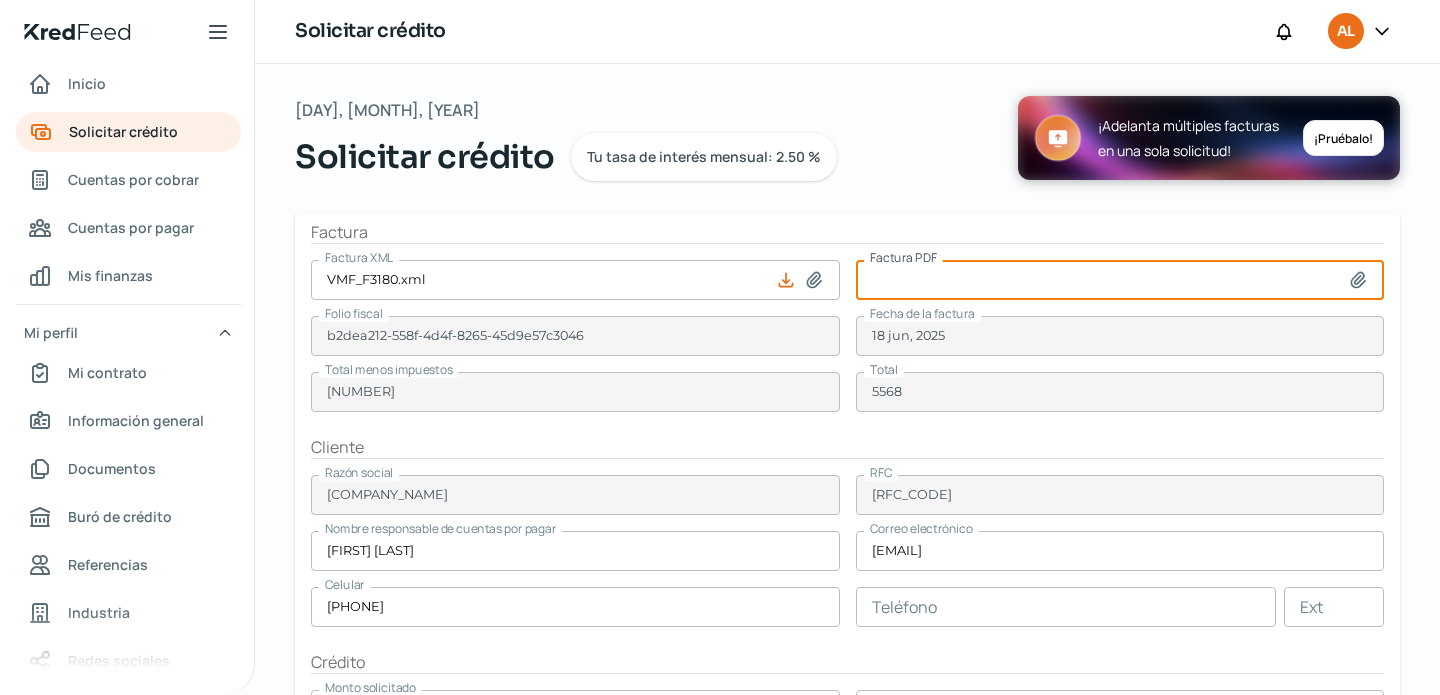 type on "C:\fakepath\[FILENAME].pdf" 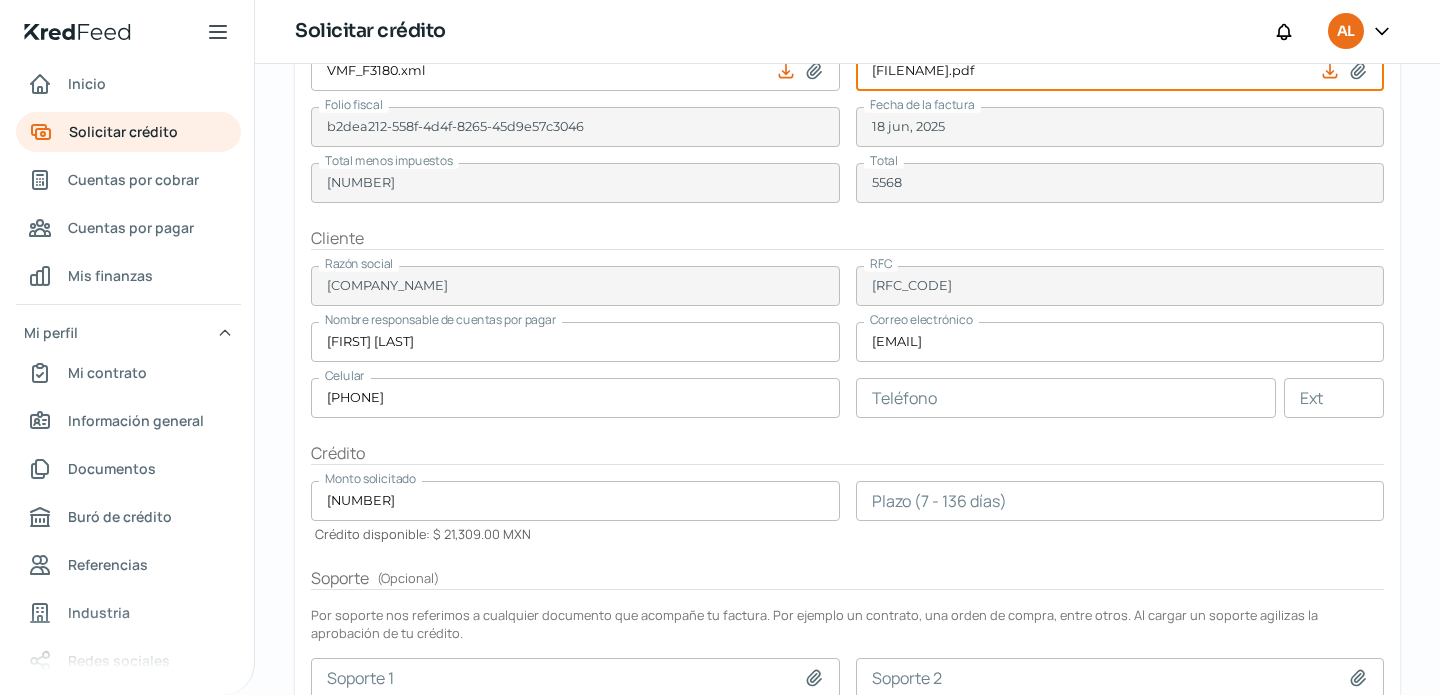 scroll, scrollTop: 293, scrollLeft: 0, axis: vertical 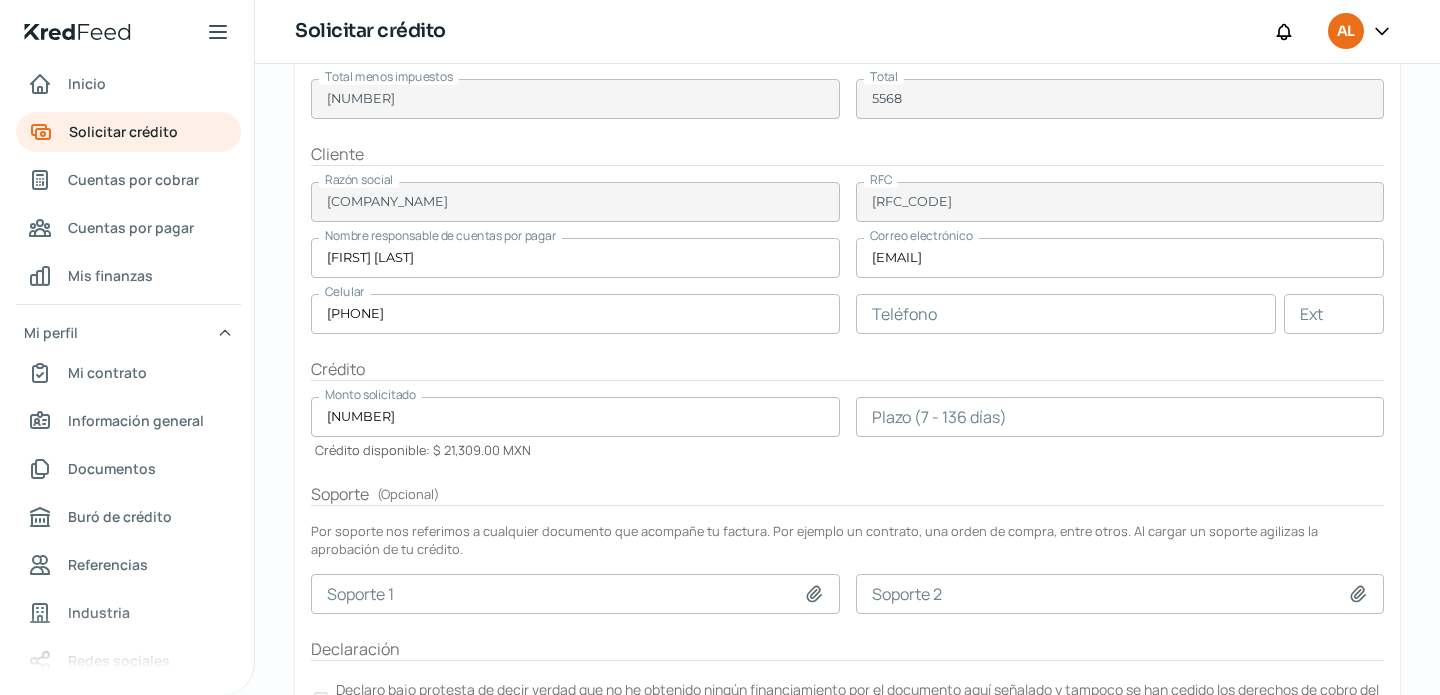 click at bounding box center [1120, 417] 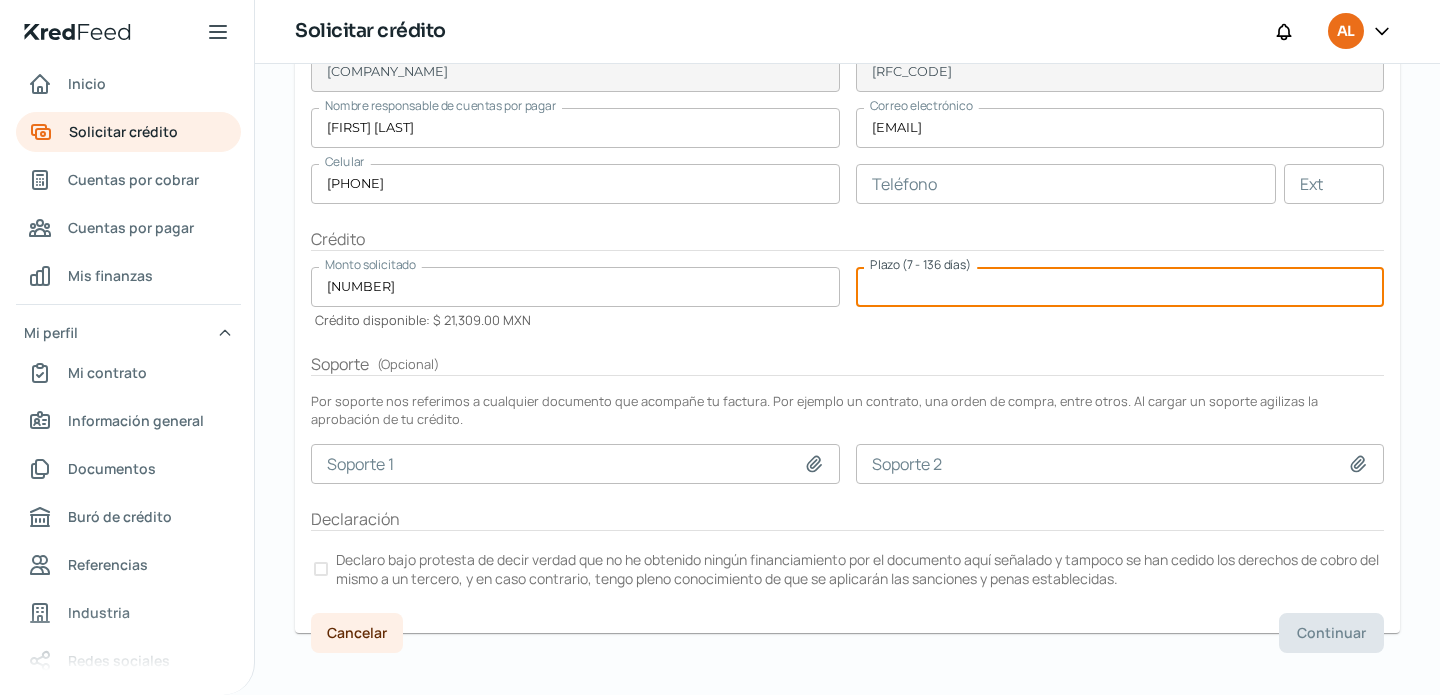 scroll, scrollTop: 436, scrollLeft: 0, axis: vertical 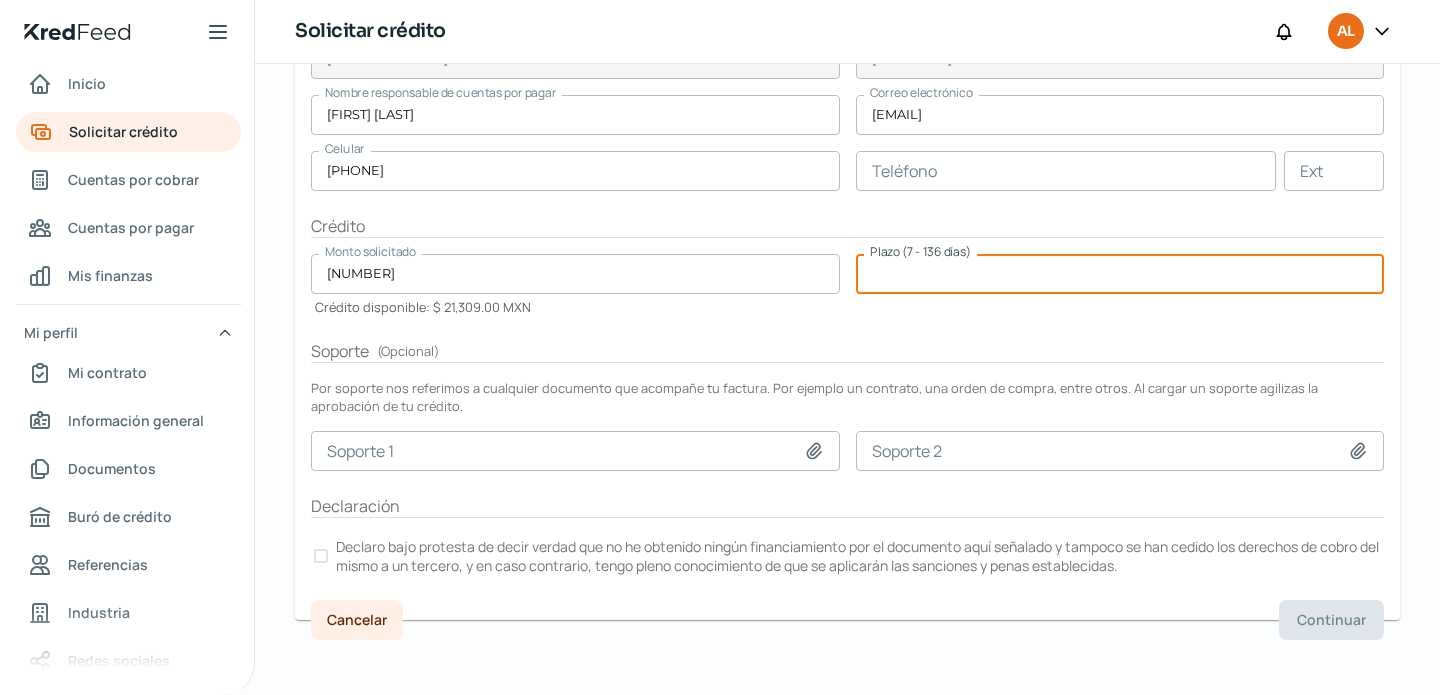 type on "[NUMBER]" 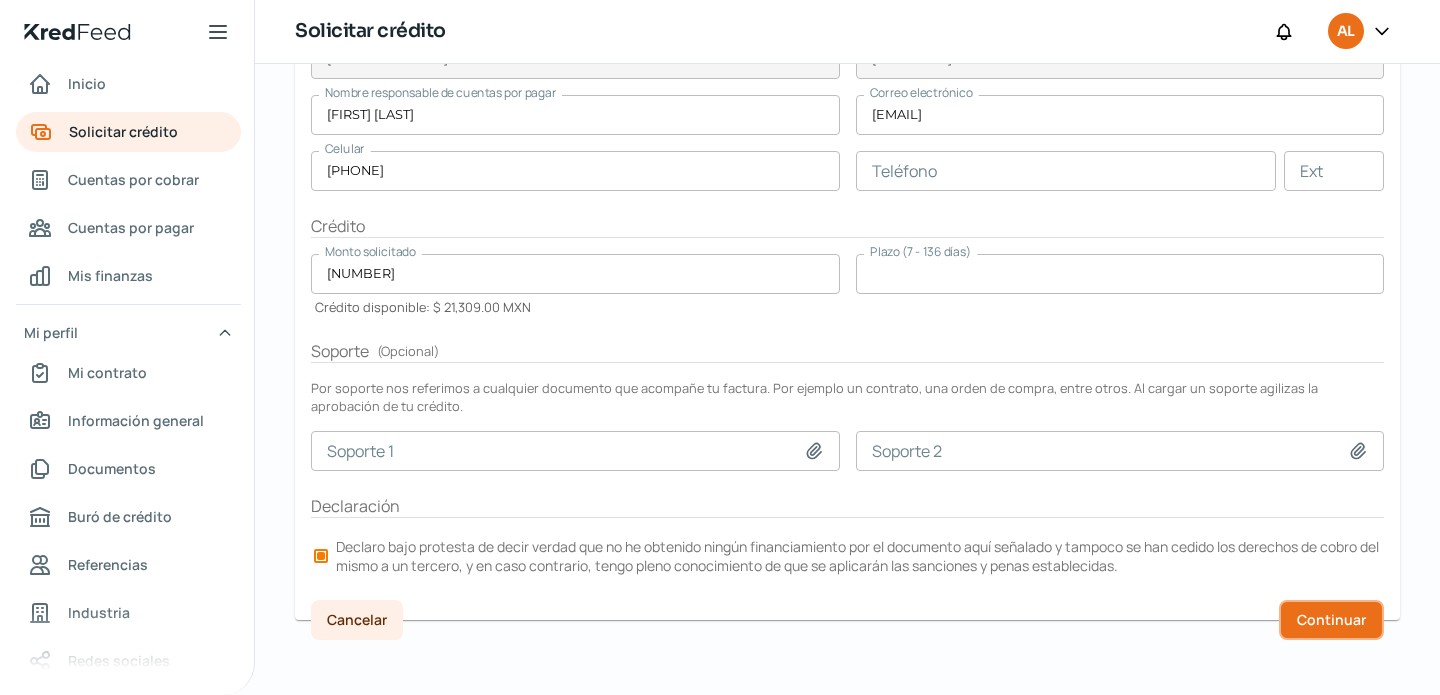 click on "Continuar" at bounding box center (1331, 620) 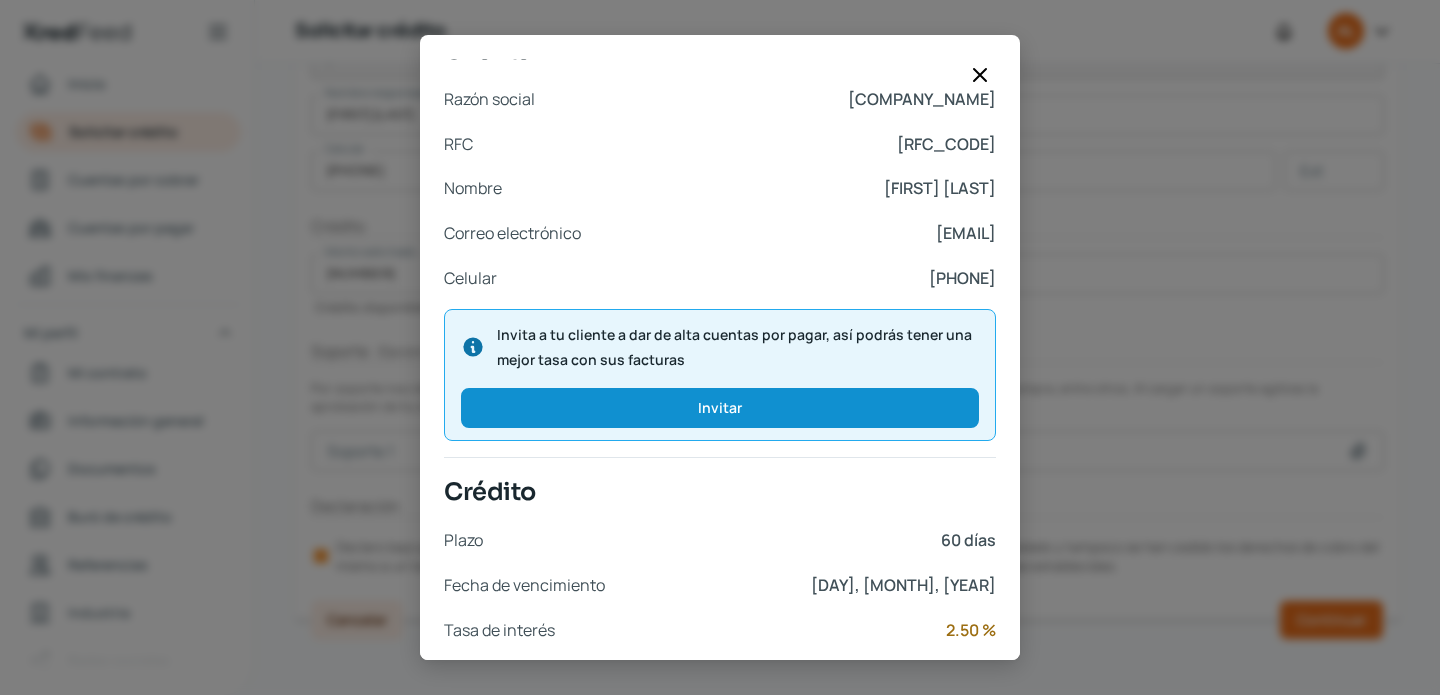 scroll, scrollTop: 797, scrollLeft: 0, axis: vertical 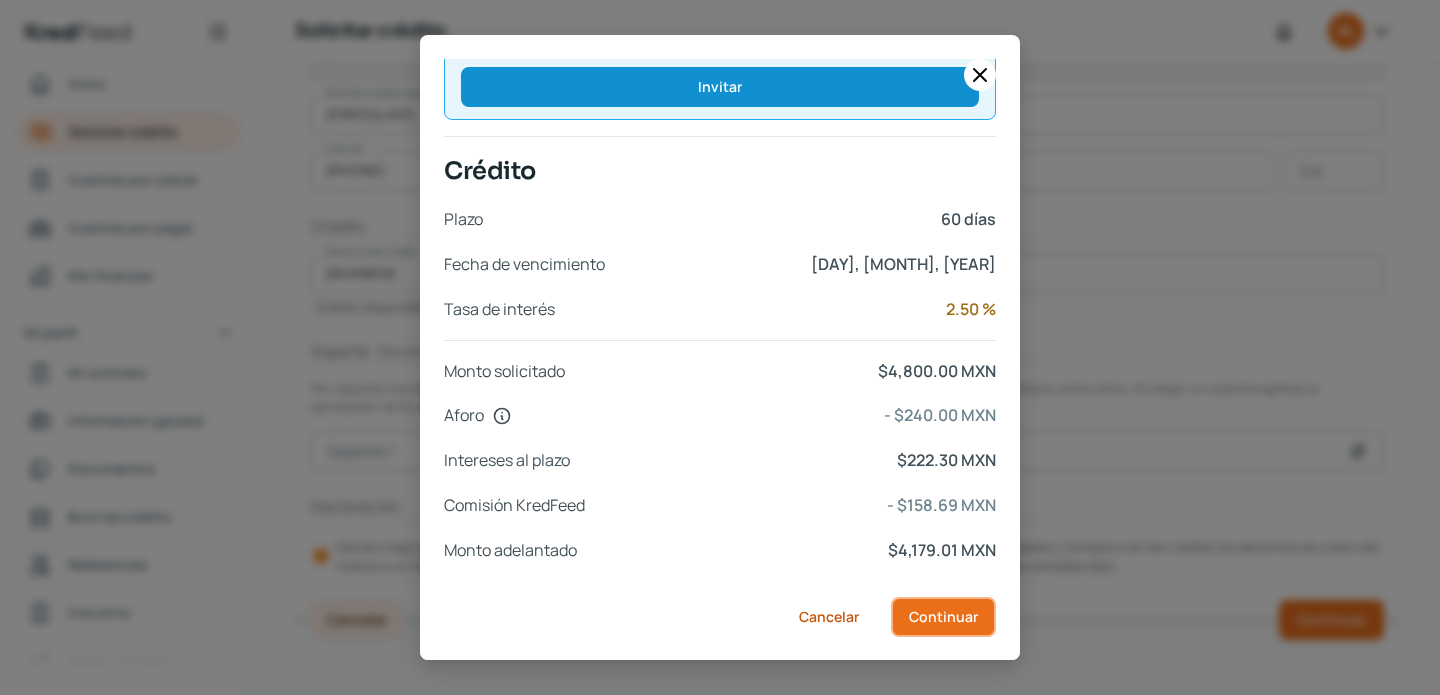 click on "Continuar" at bounding box center (943, 617) 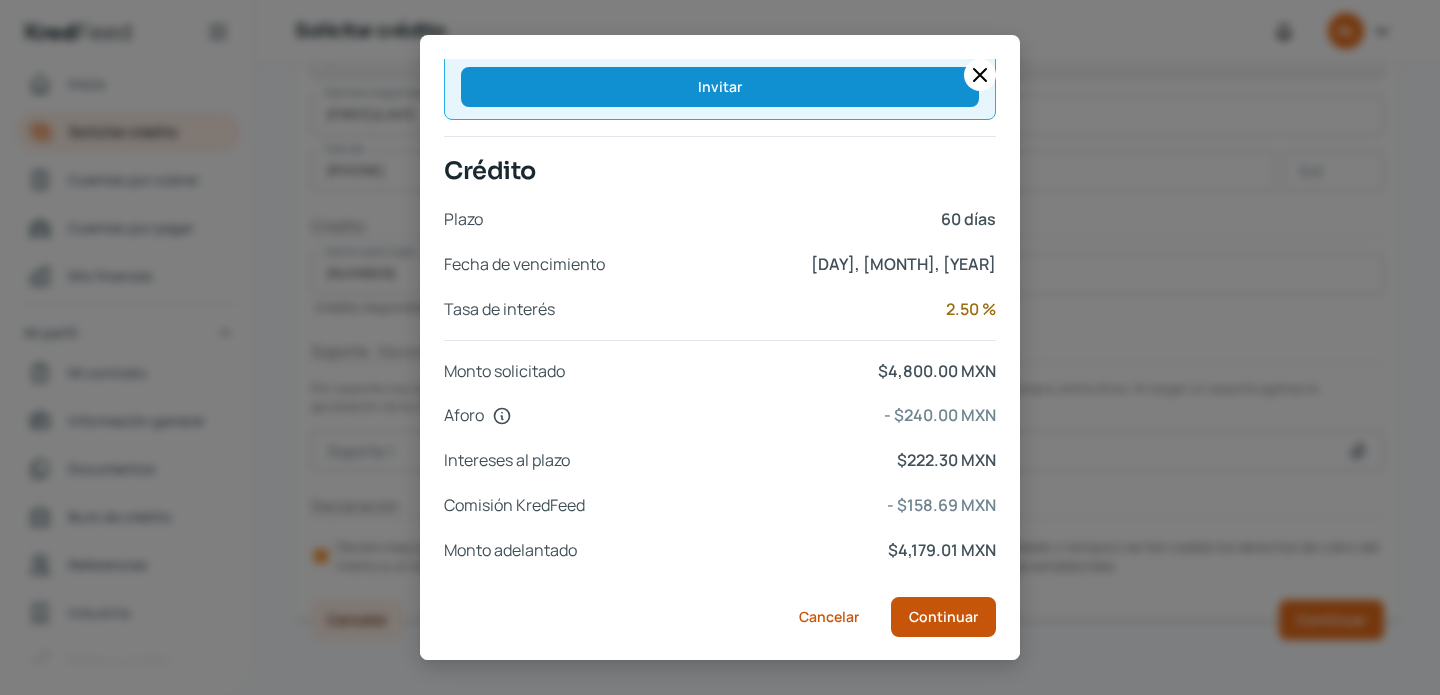 scroll, scrollTop: 0, scrollLeft: 0, axis: both 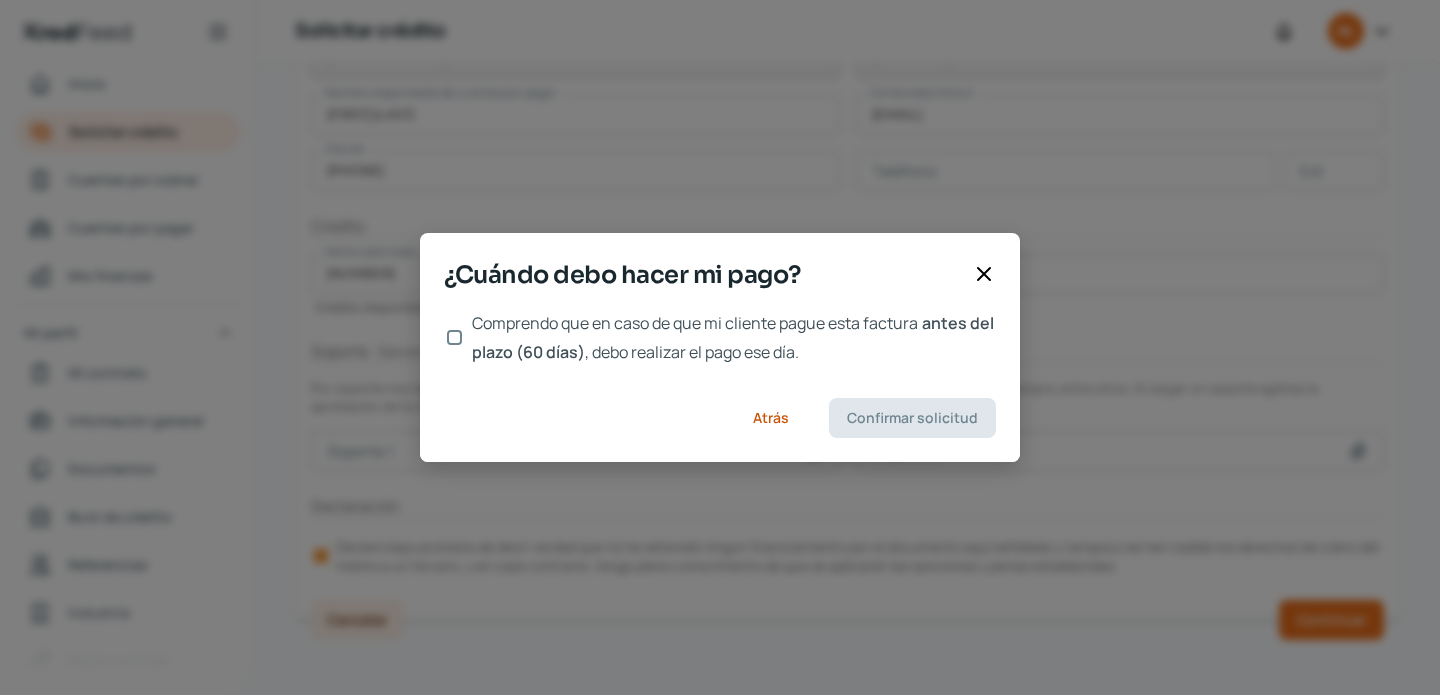 click on "Comprendo que en caso de que mi cliente pague esta factura" at bounding box center (695, 323) 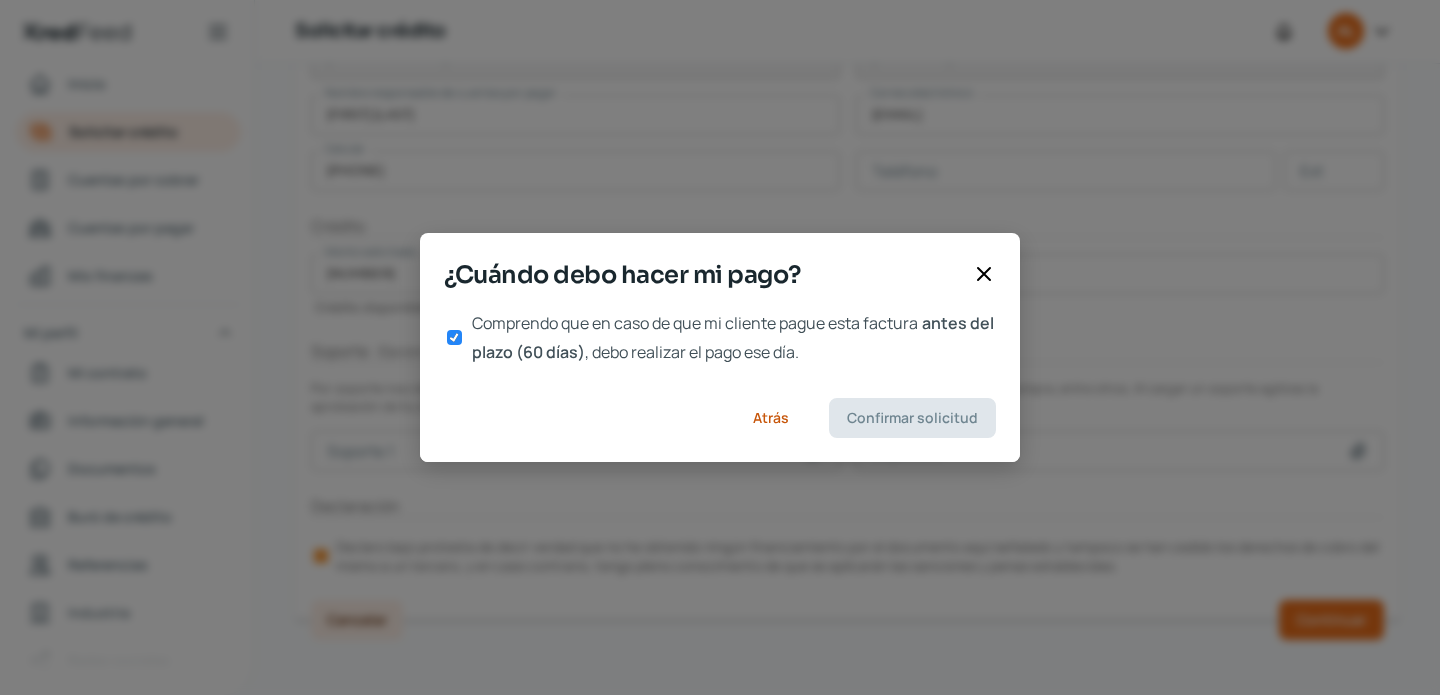 checkbox on "true" 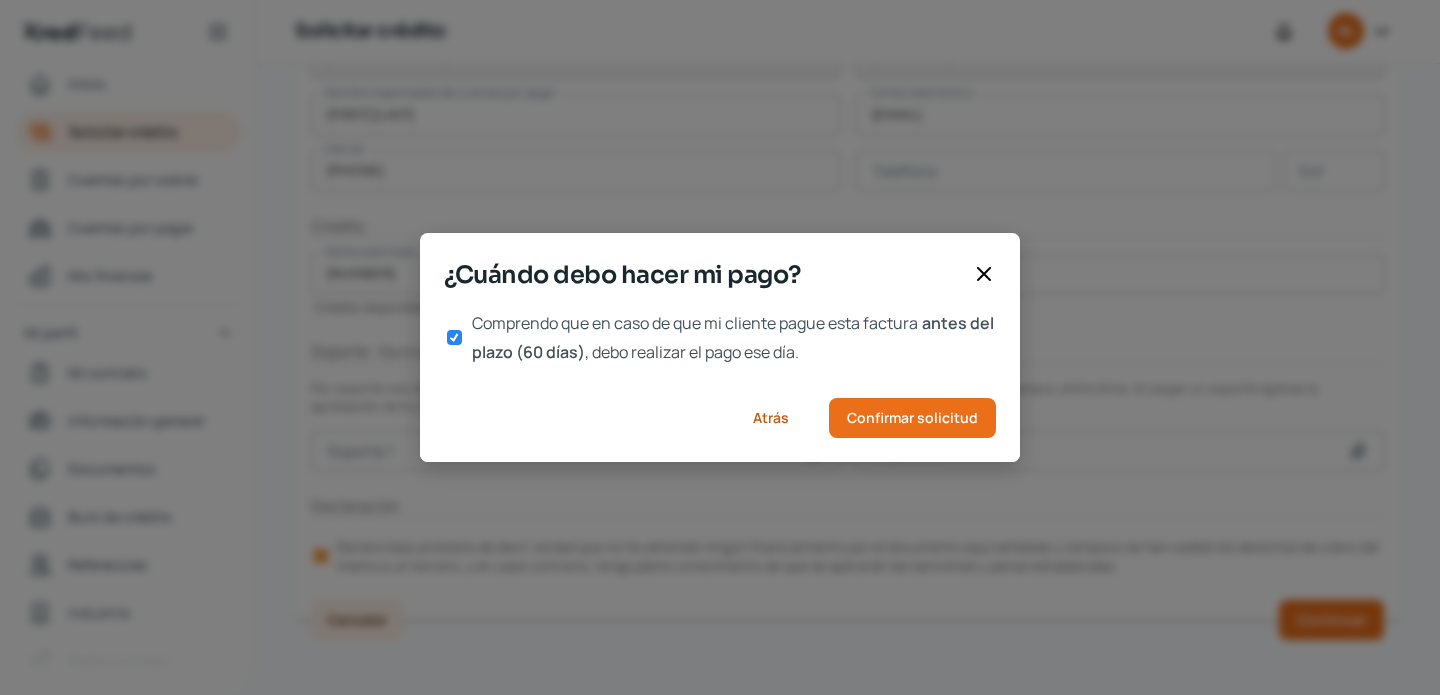 click on "Atrás Confirmar solicitud" at bounding box center (720, 418) 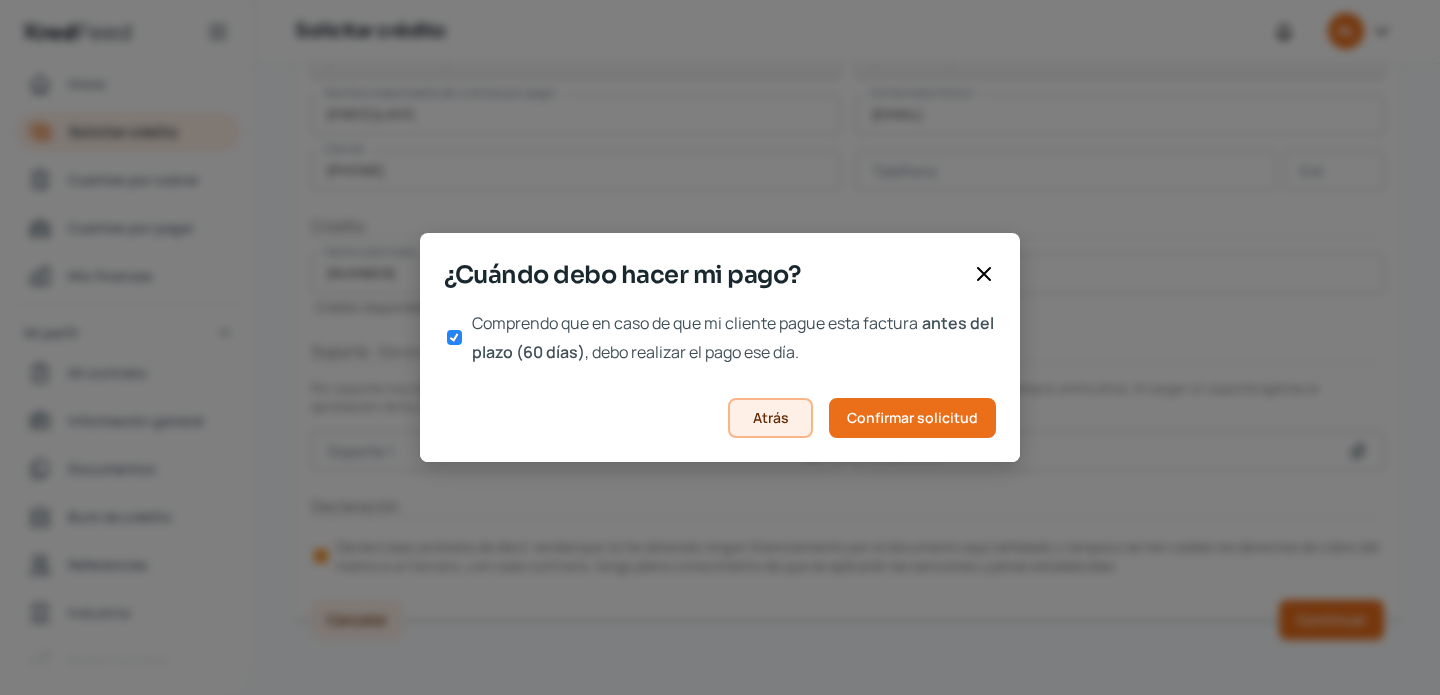 click on "Atrás" at bounding box center (771, 418) 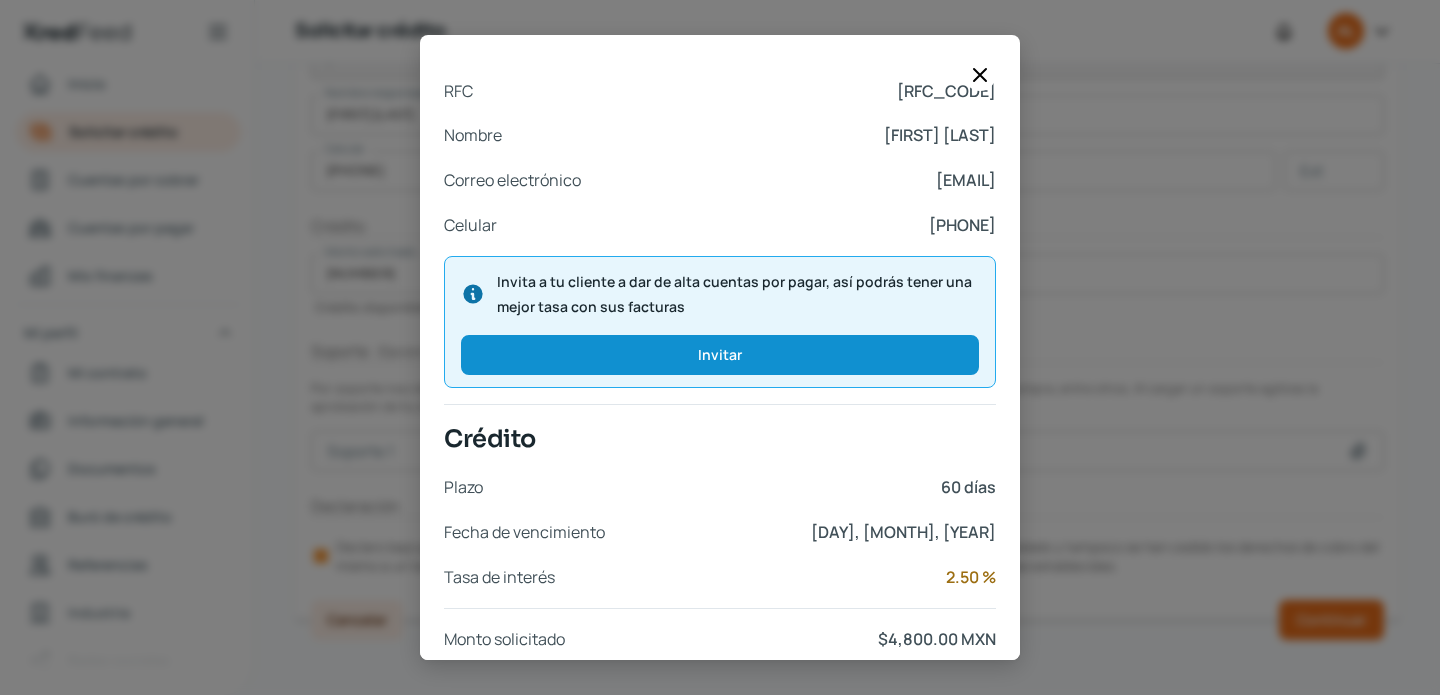scroll, scrollTop: 797, scrollLeft: 0, axis: vertical 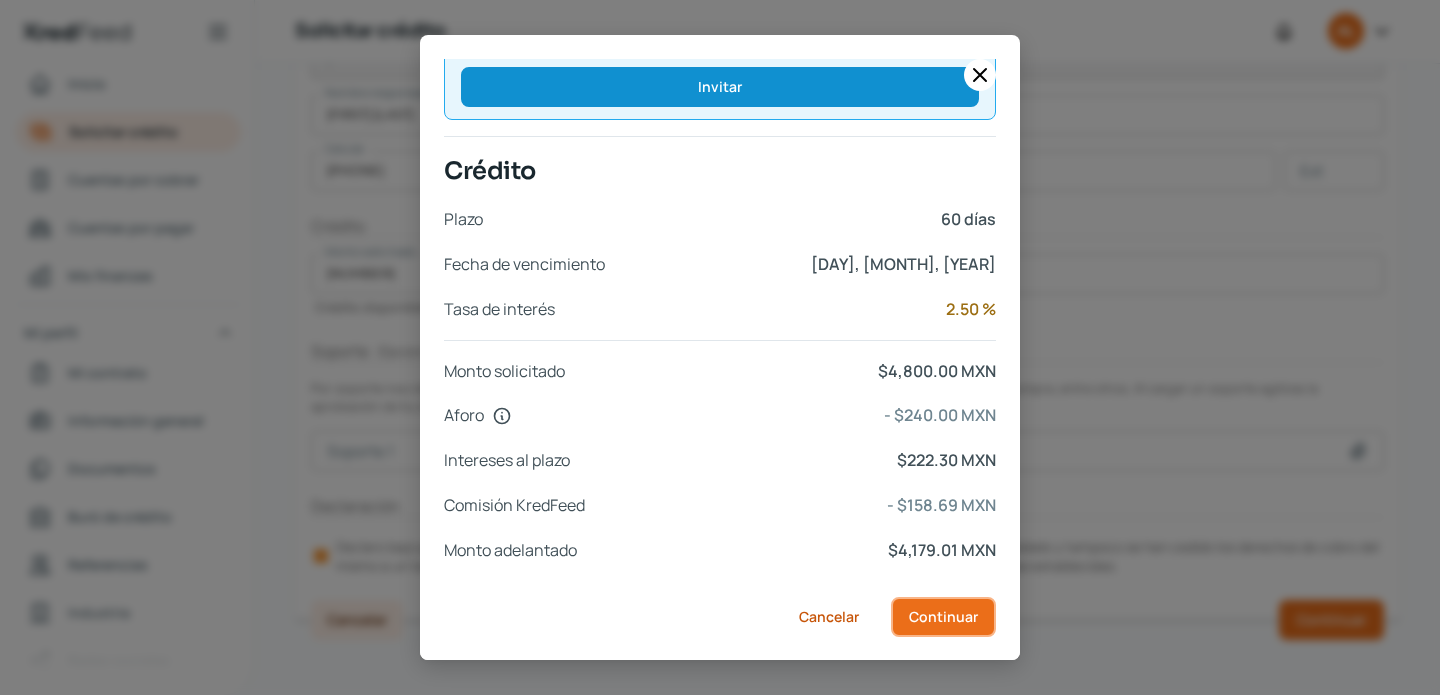 click on "Continuar" at bounding box center (943, 617) 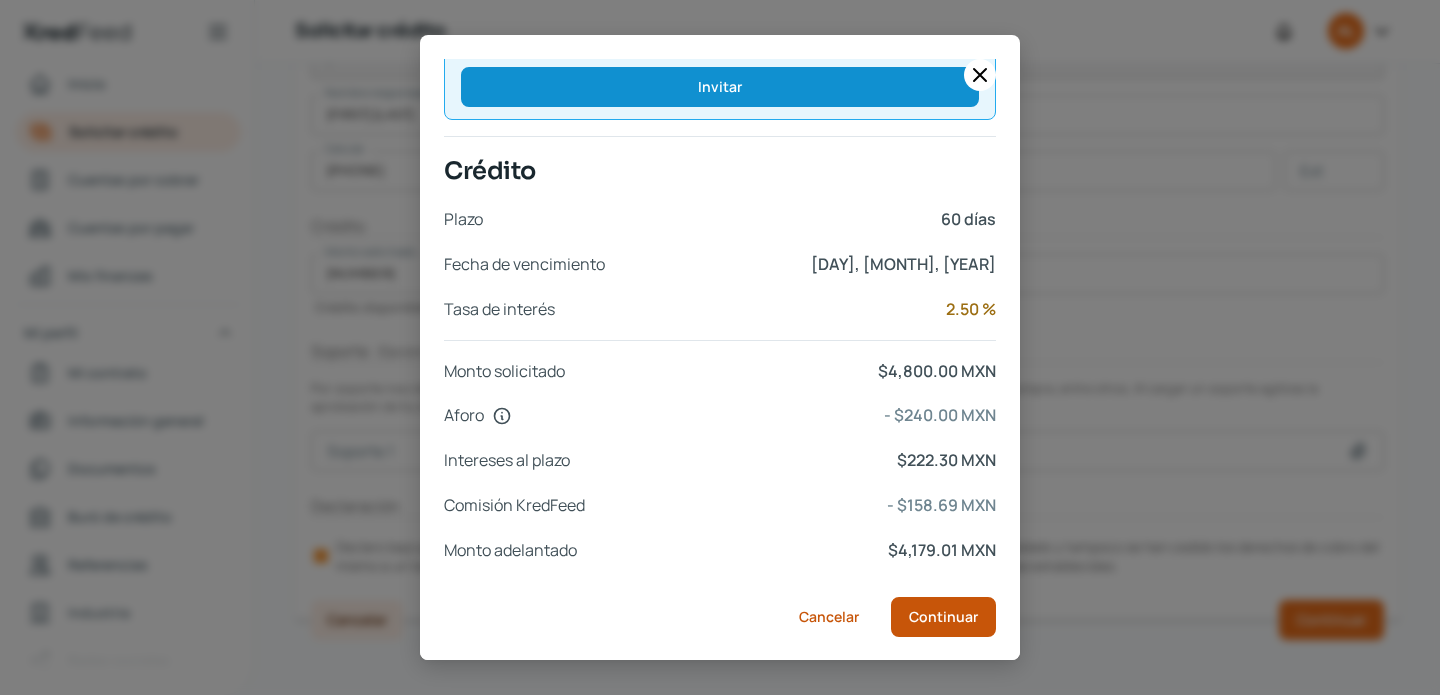 scroll, scrollTop: 0, scrollLeft: 0, axis: both 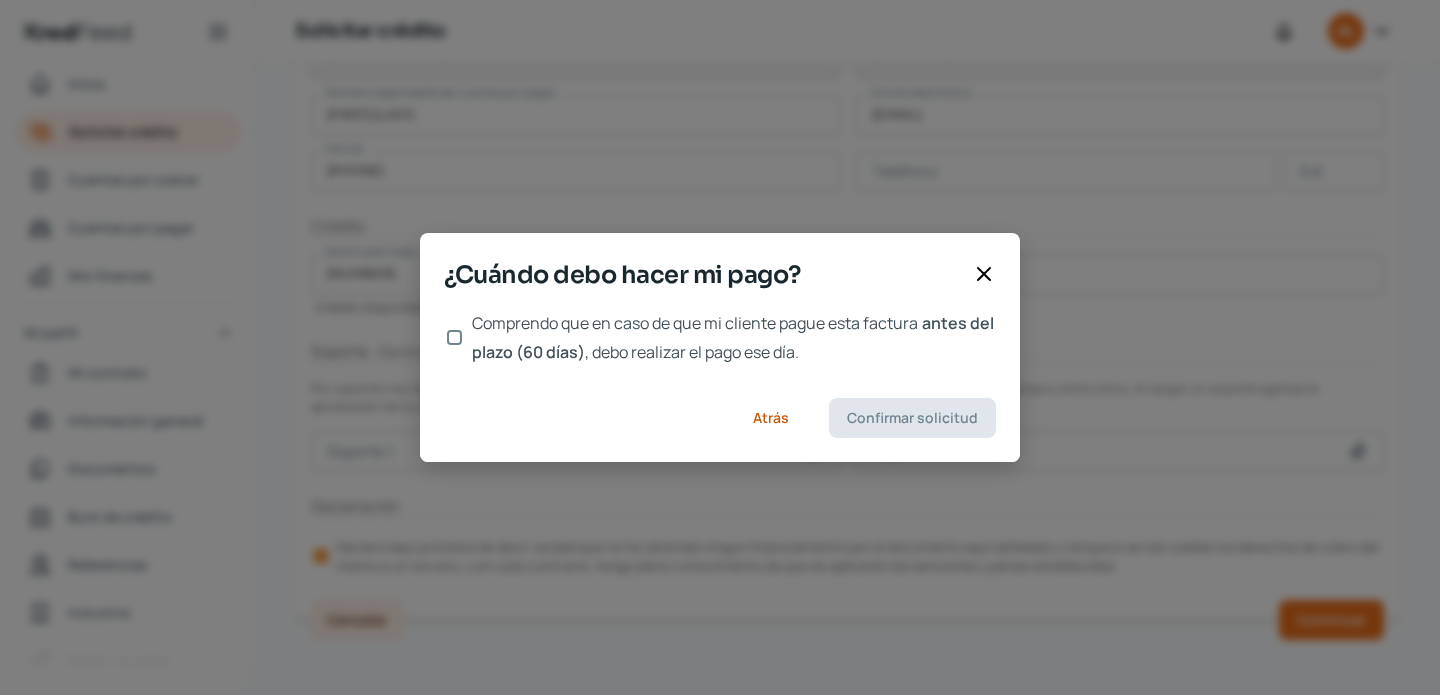 click on "¿Cuándo debo hacer mi pago?" at bounding box center (720, 283) 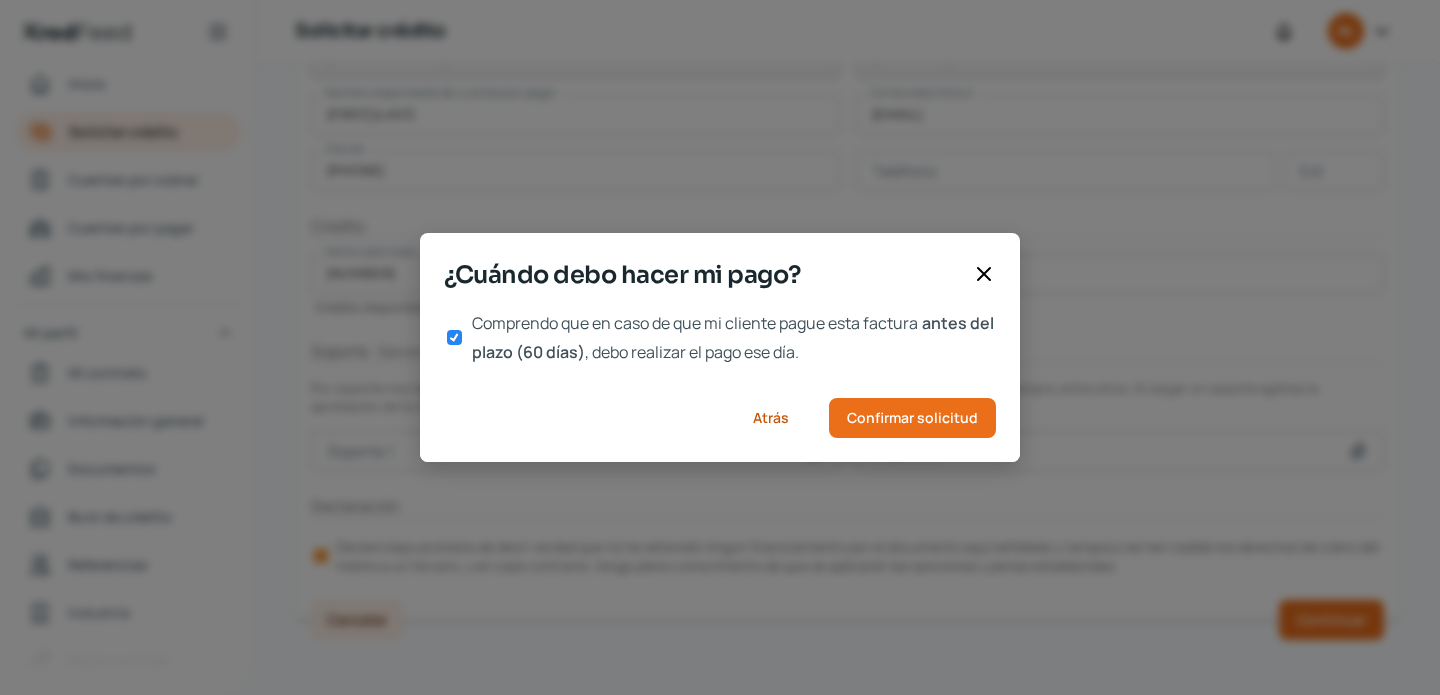 click on "Comprendo que en caso de que mi cliente pague esta factura antes del plazo ([NUMBER] días) , debo realizar el pago ese día. Atrás Confirmar solicitud" at bounding box center (720, 386) 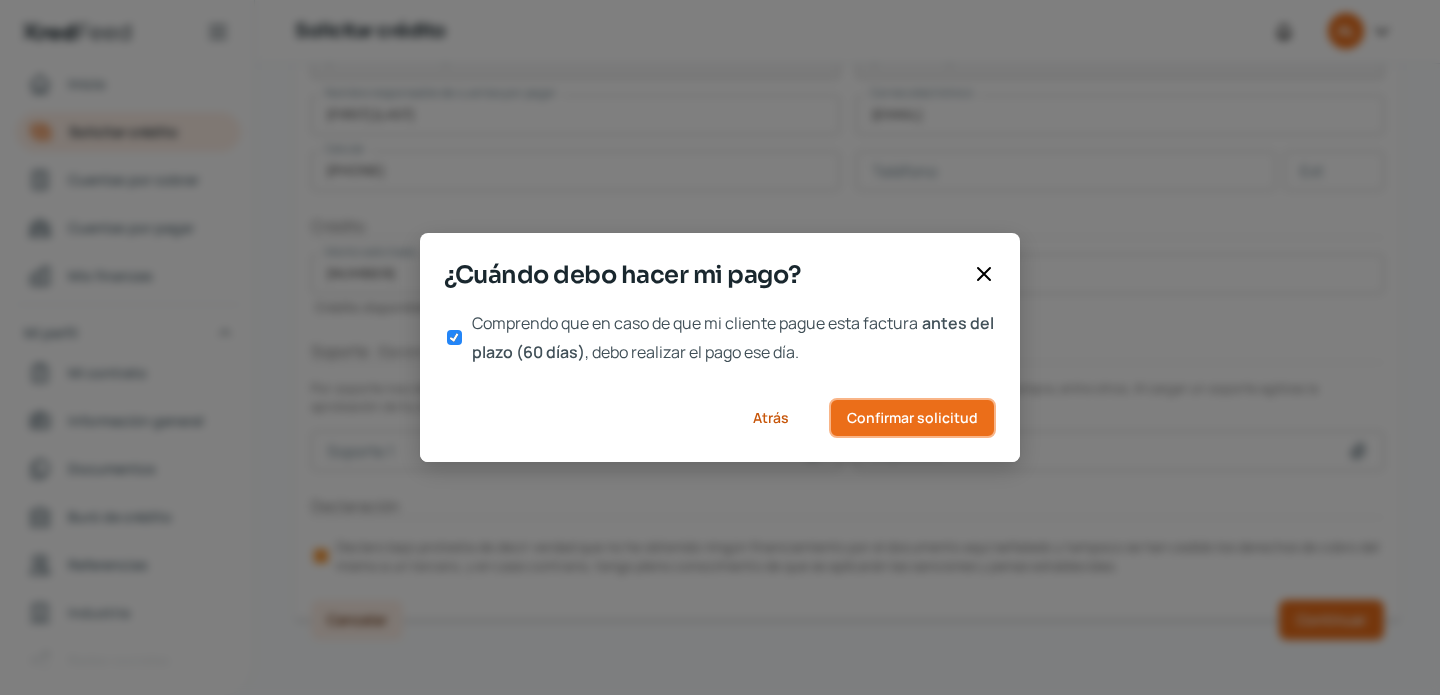 click on "Confirmar solicitud" at bounding box center [912, 418] 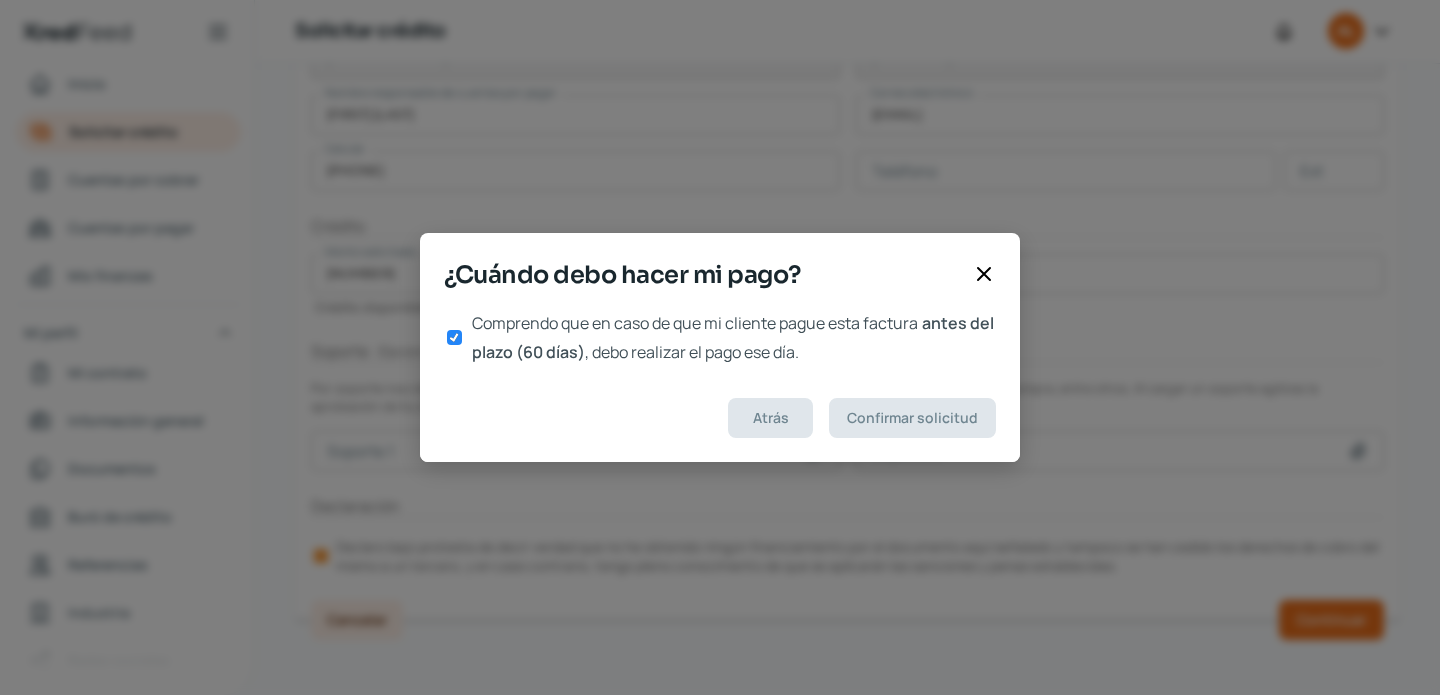 scroll, scrollTop: 0, scrollLeft: 0, axis: both 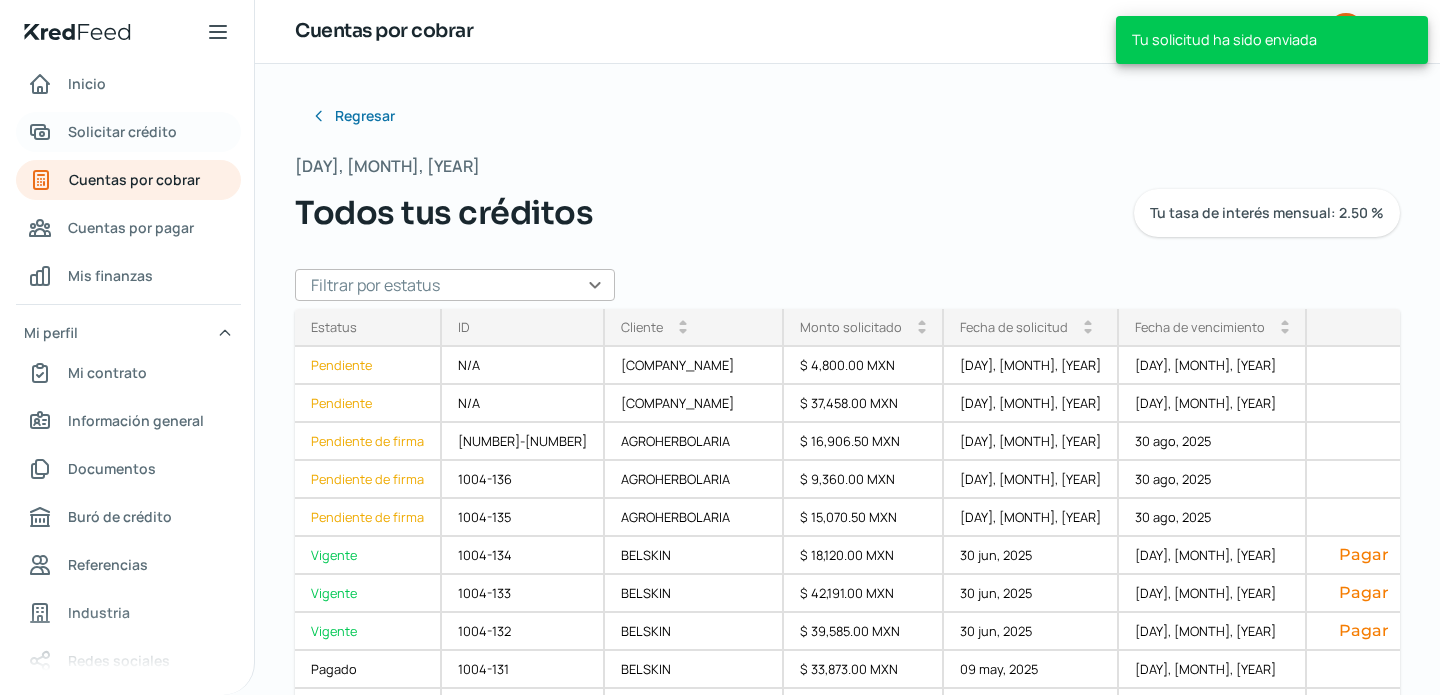 click on "Solicitar crédito" at bounding box center [122, 131] 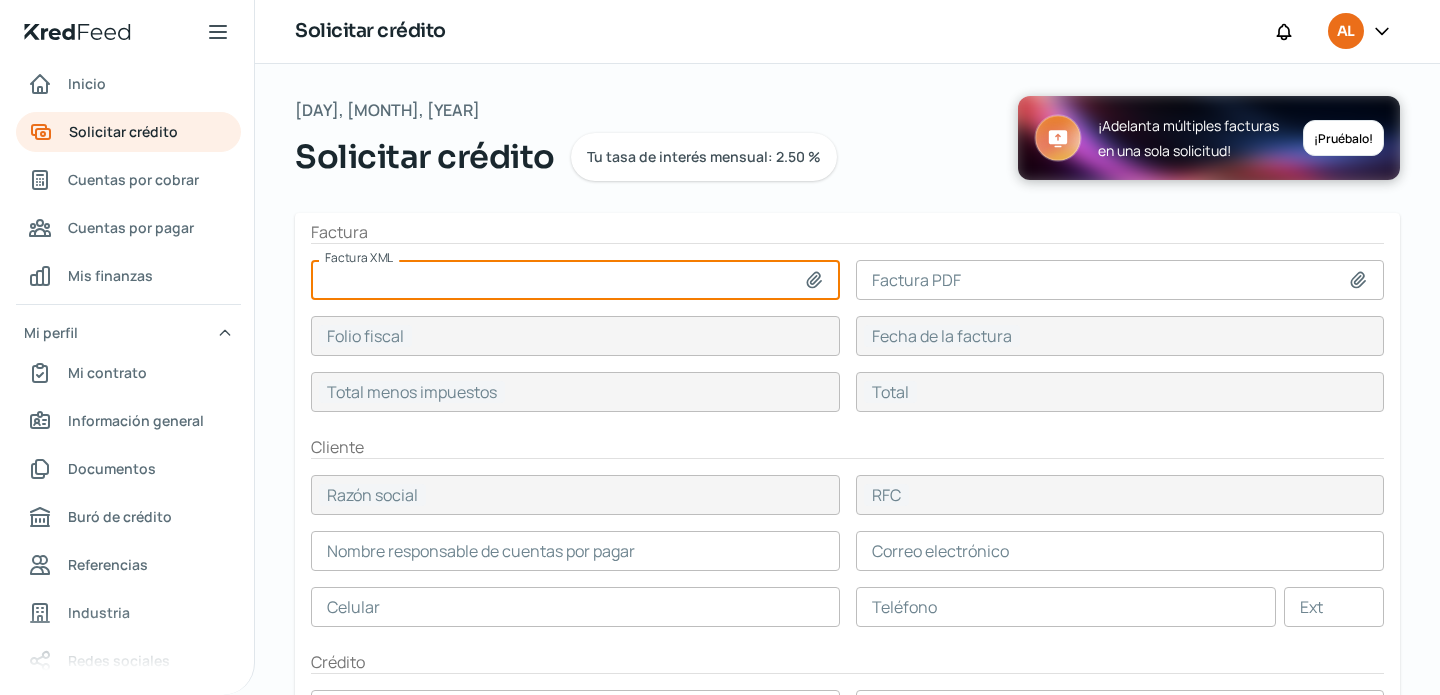click at bounding box center (575, 280) 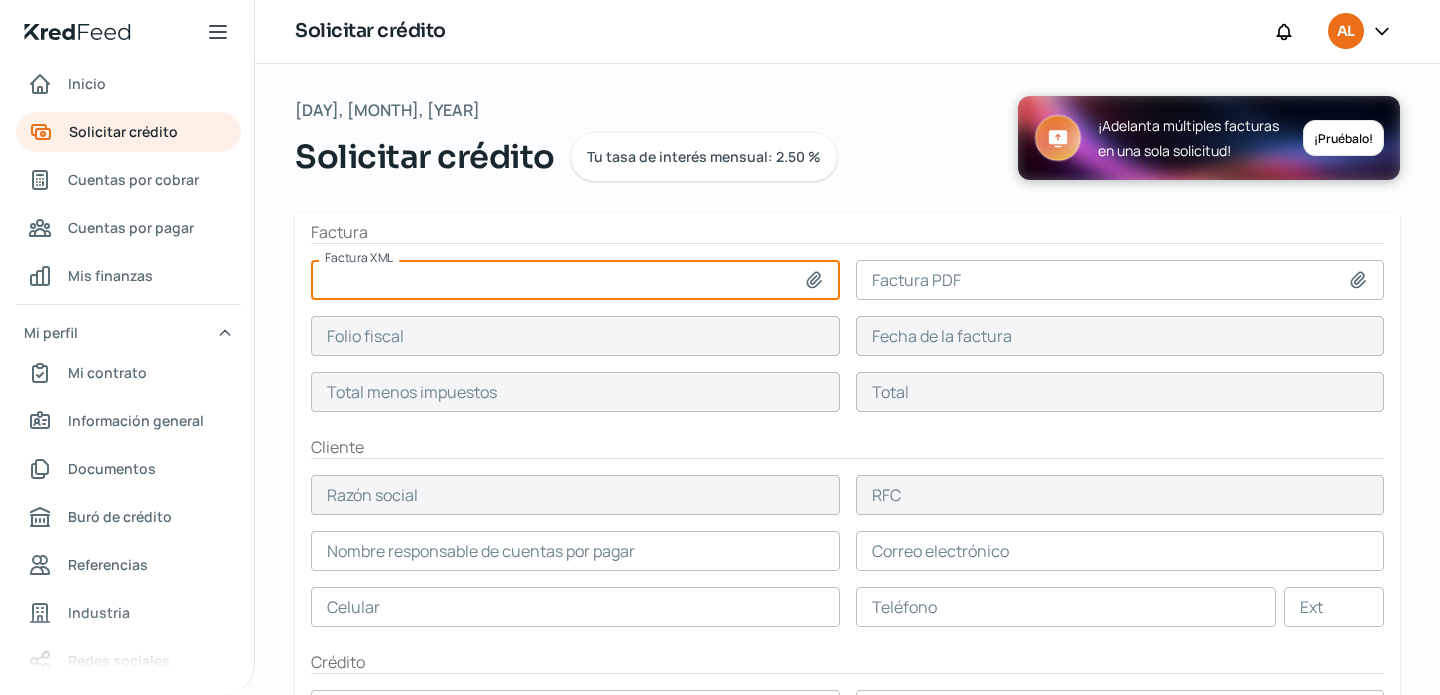 type on "C:\fakepath\VMF_F3174.xml" 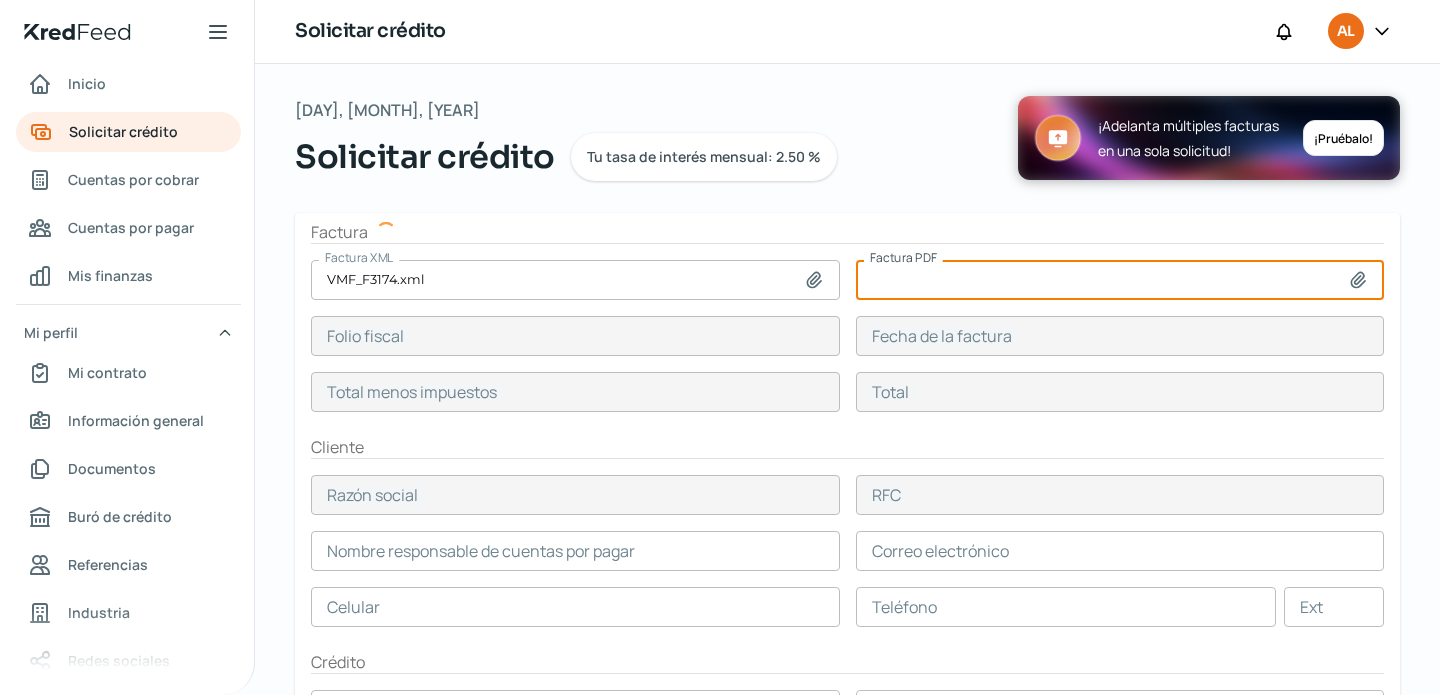 click at bounding box center (1120, 280) 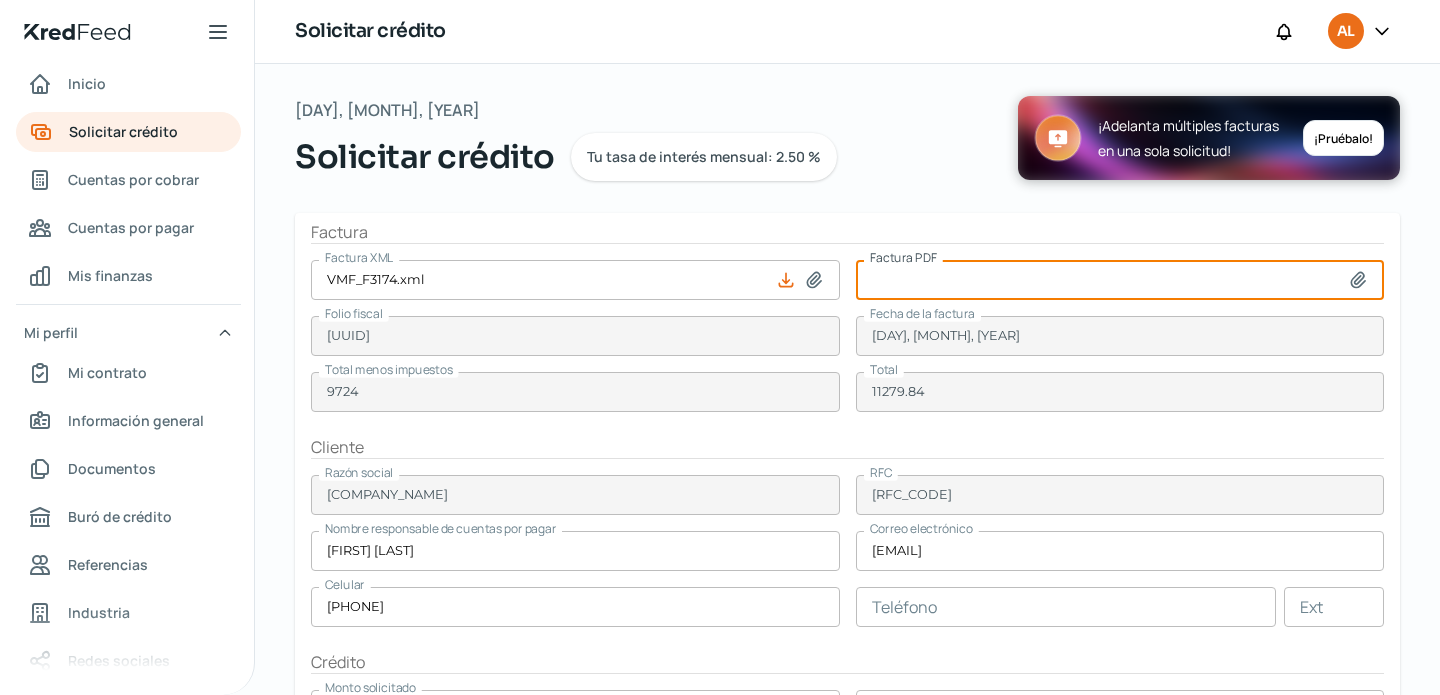 type on "C:\fakepath\[FILENAME].pdf" 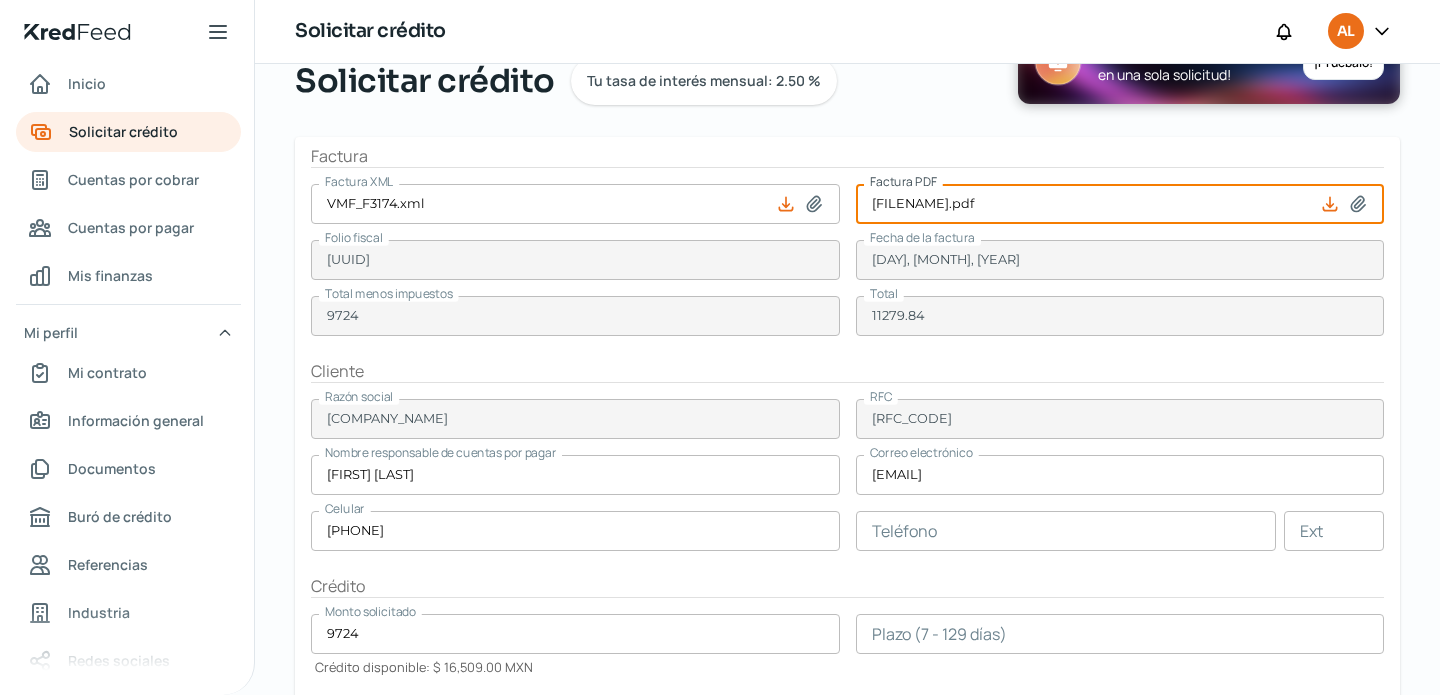 scroll, scrollTop: 234, scrollLeft: 0, axis: vertical 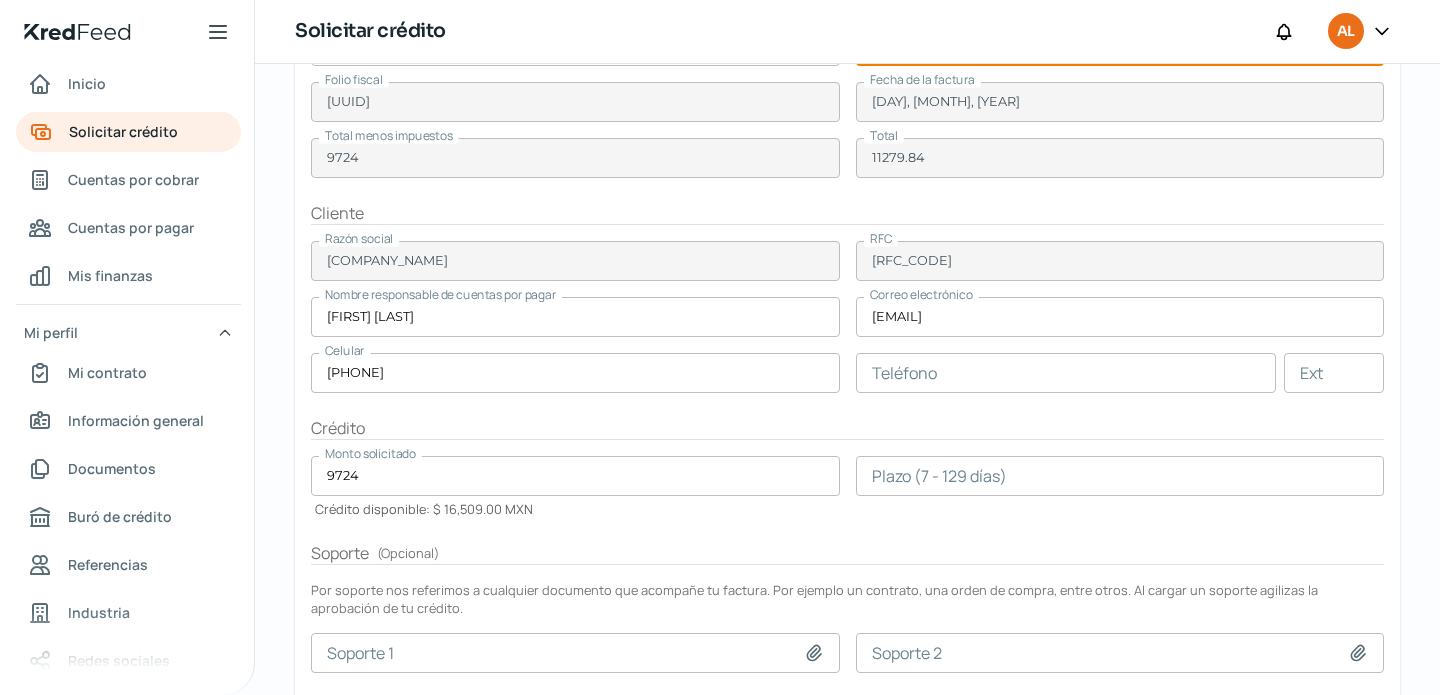 click at bounding box center [1120, 476] 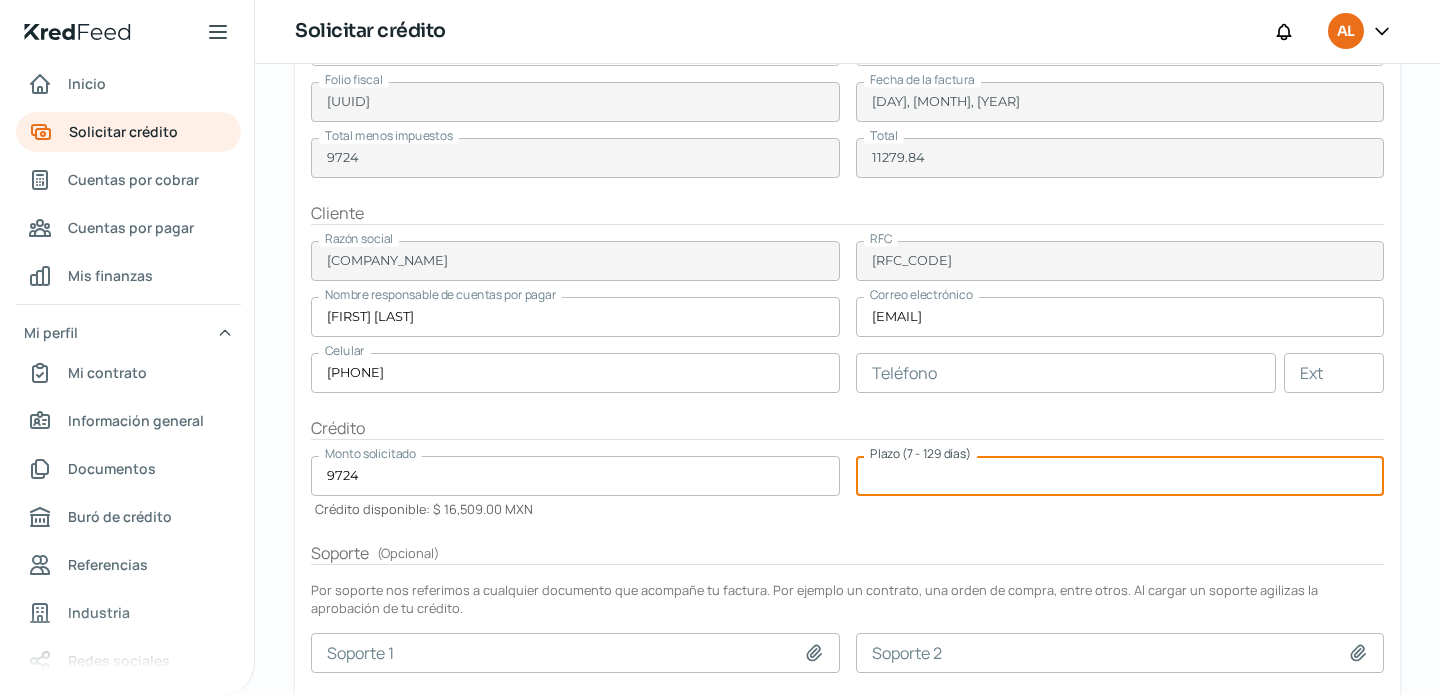 type on "[NUMBER]" 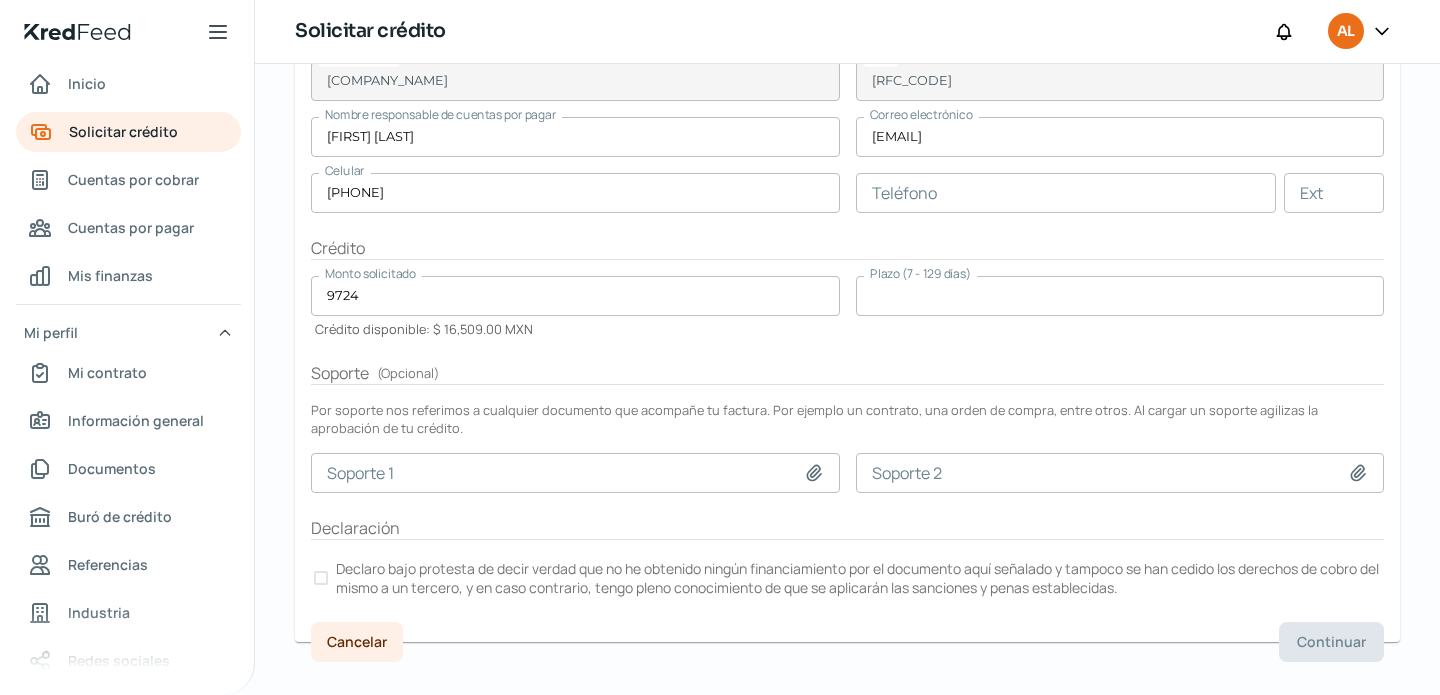 scroll, scrollTop: 439, scrollLeft: 0, axis: vertical 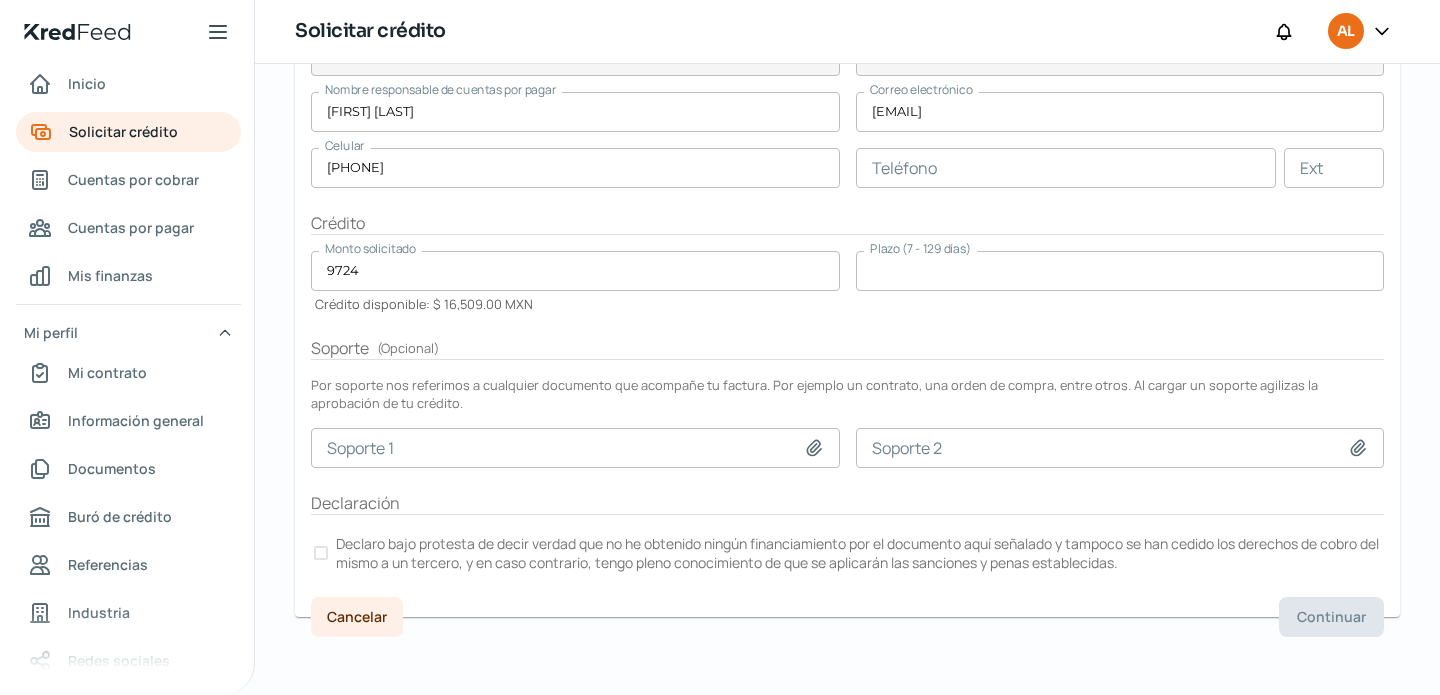 click on "Declaro bajo protesta de decir verdad que no he obtenido ningún financiamiento por el documento aquí señalado y tampoco se han cedido los derechos de cobro del mismo a un tercero, y en caso contrario, tengo pleno conocimiento de que se aplicarán las sanciones y penas establecidas." at bounding box center (858, 553) 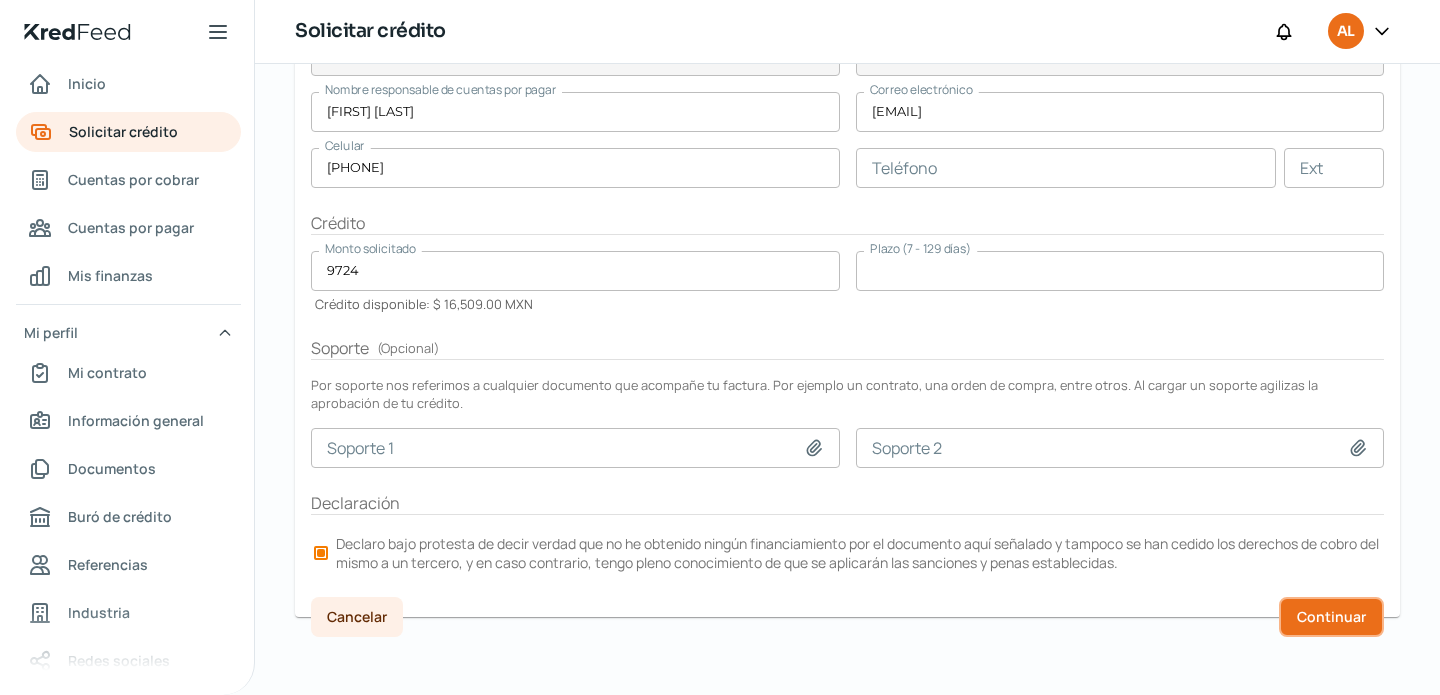click on "Continuar" at bounding box center [1331, 617] 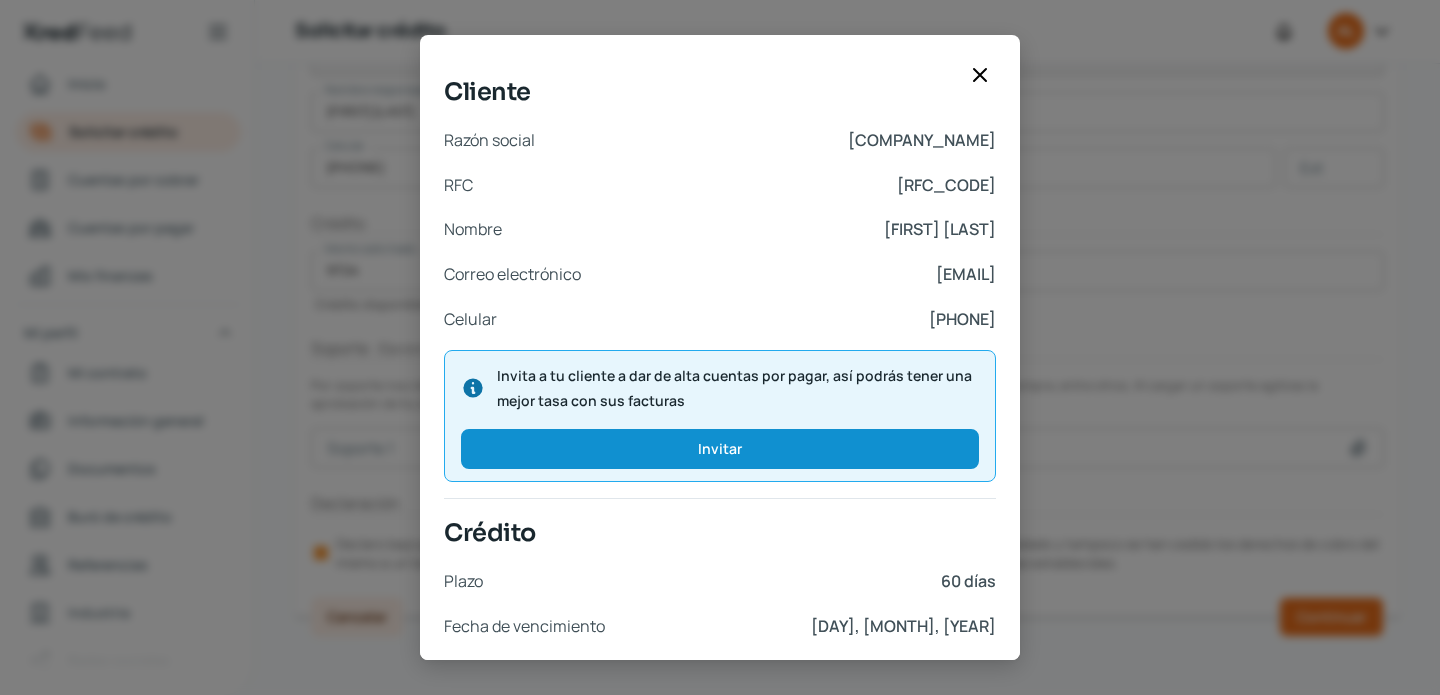 scroll, scrollTop: 797, scrollLeft: 0, axis: vertical 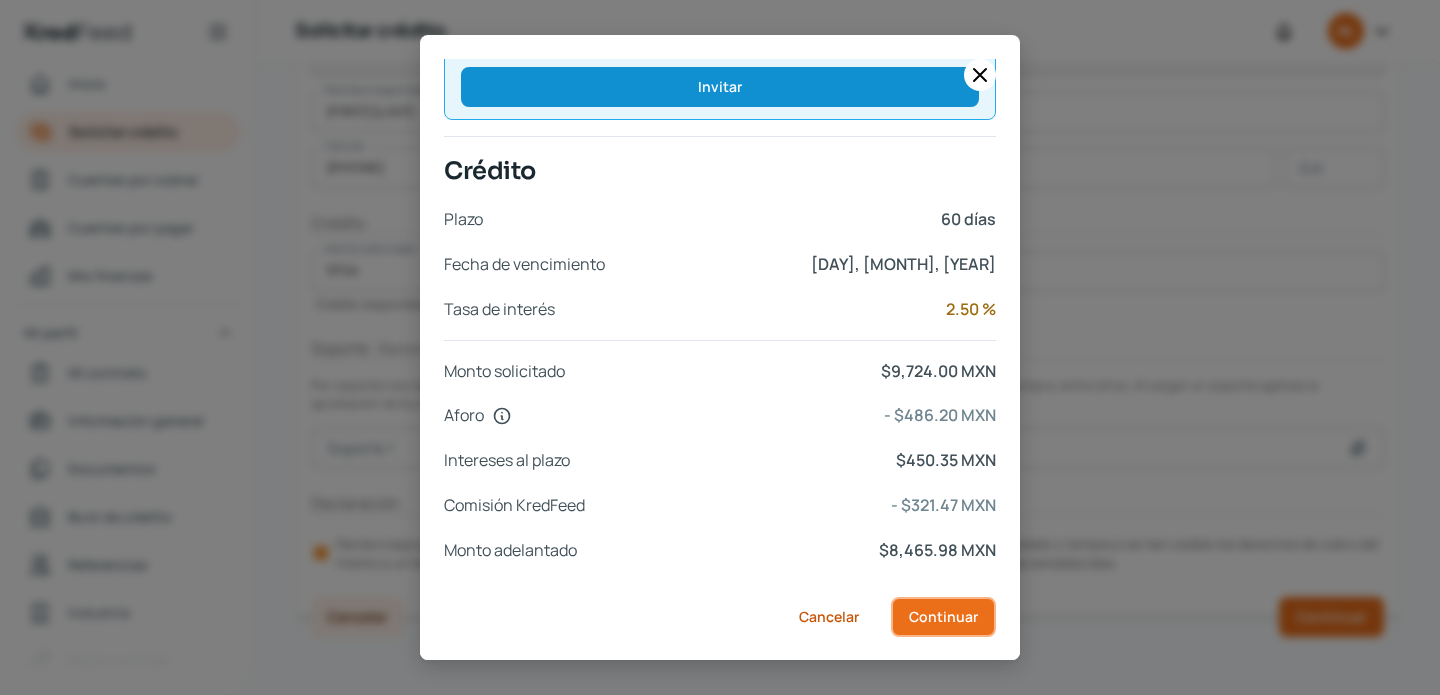 click on "Continuar" at bounding box center [943, 617] 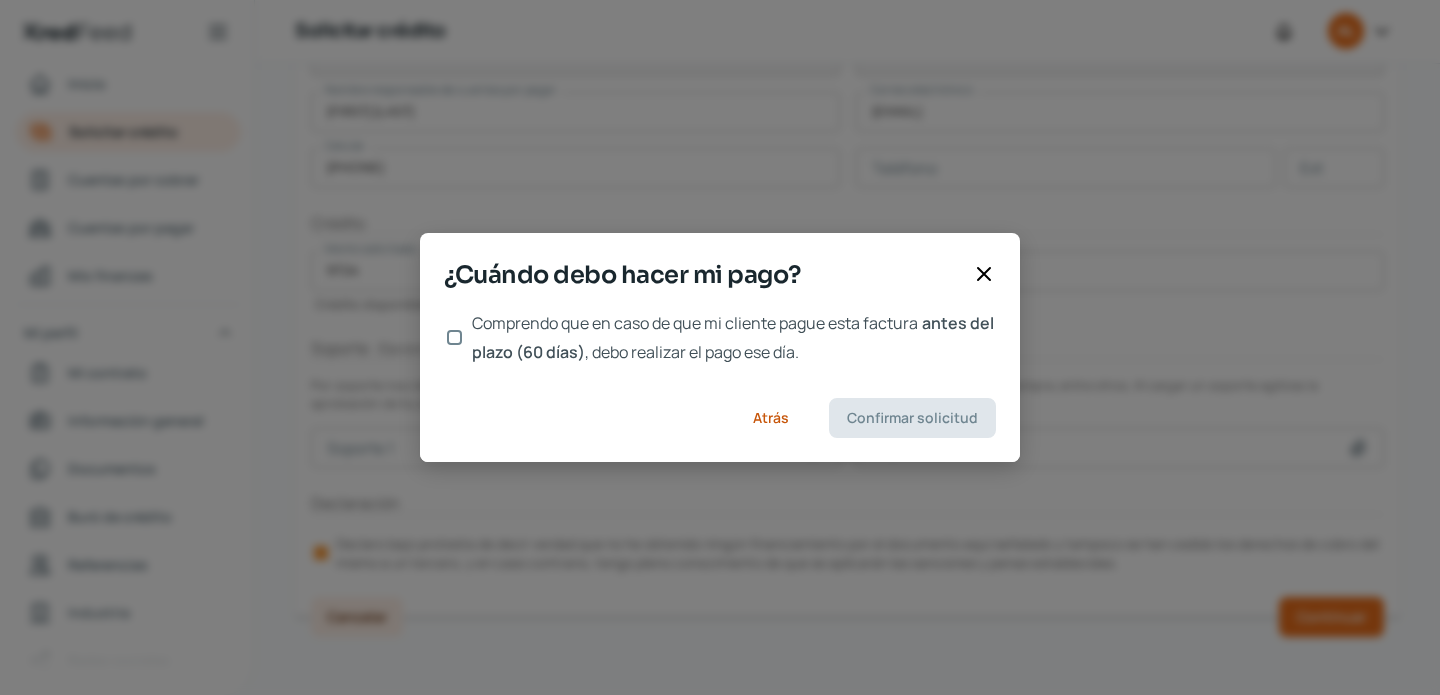 scroll, scrollTop: 0, scrollLeft: 0, axis: both 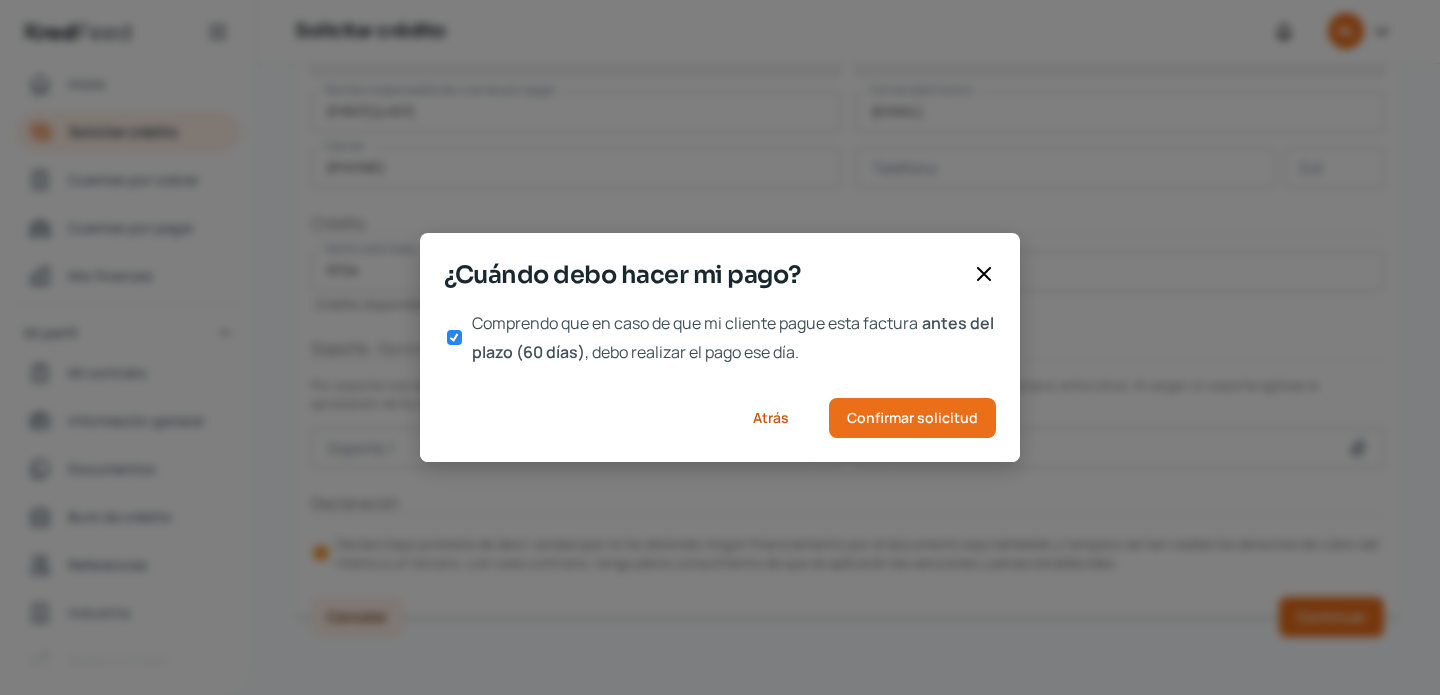 click on "Atrás Confirmar solicitud" at bounding box center [720, 418] 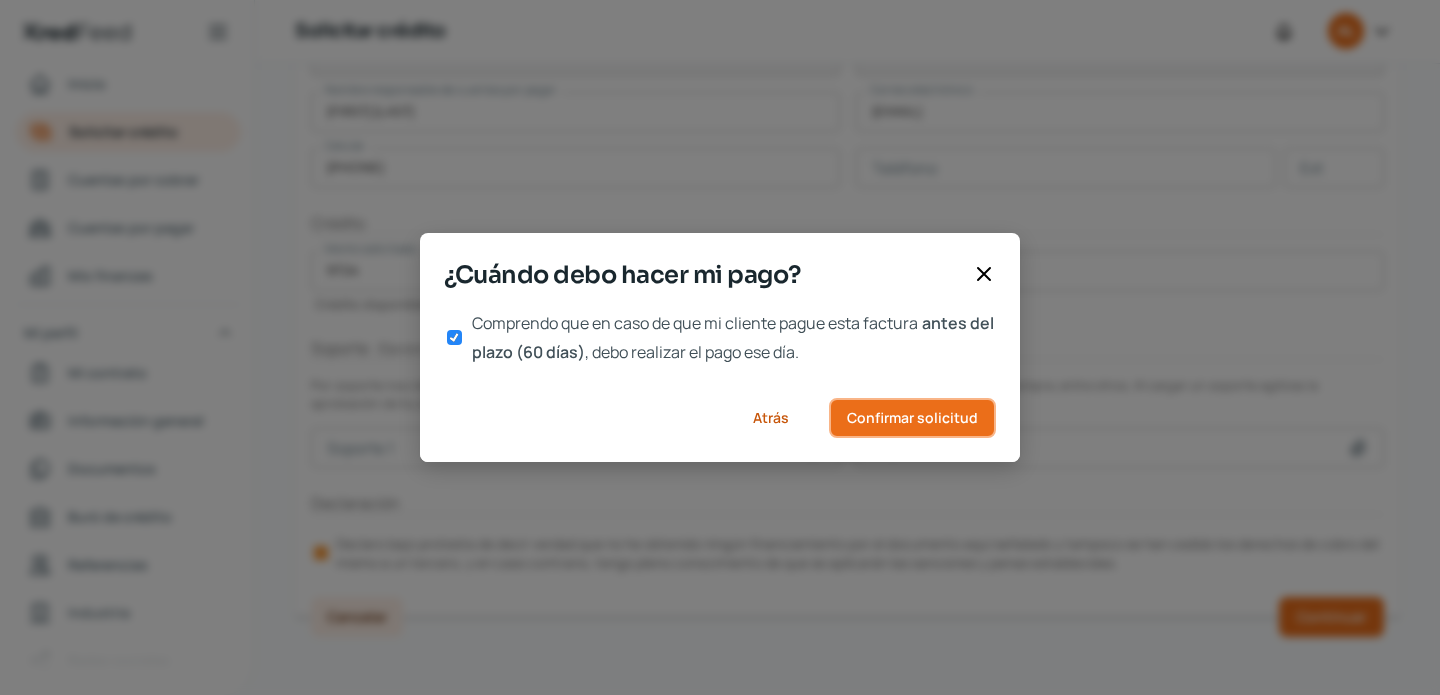 click on "Confirmar solicitud" at bounding box center (912, 418) 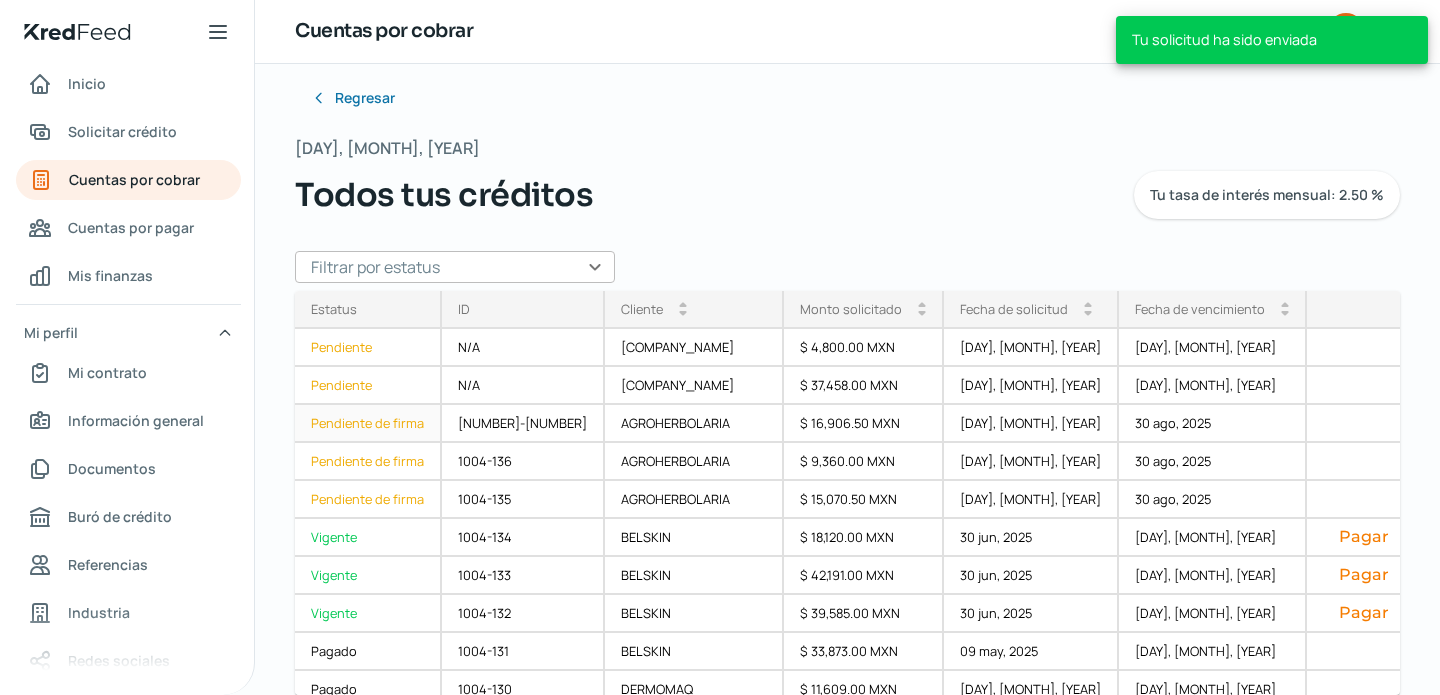 scroll, scrollTop: 0, scrollLeft: 0, axis: both 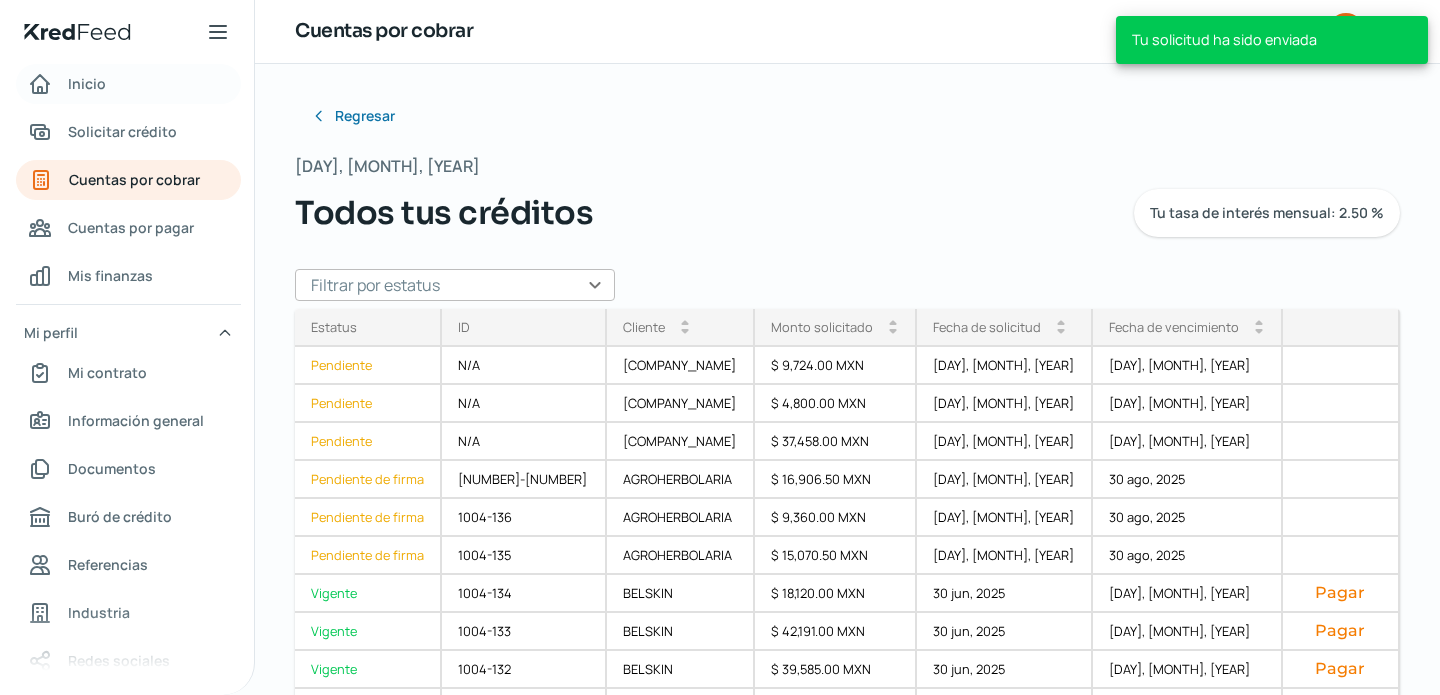 click on "Inicio" at bounding box center [128, 84] 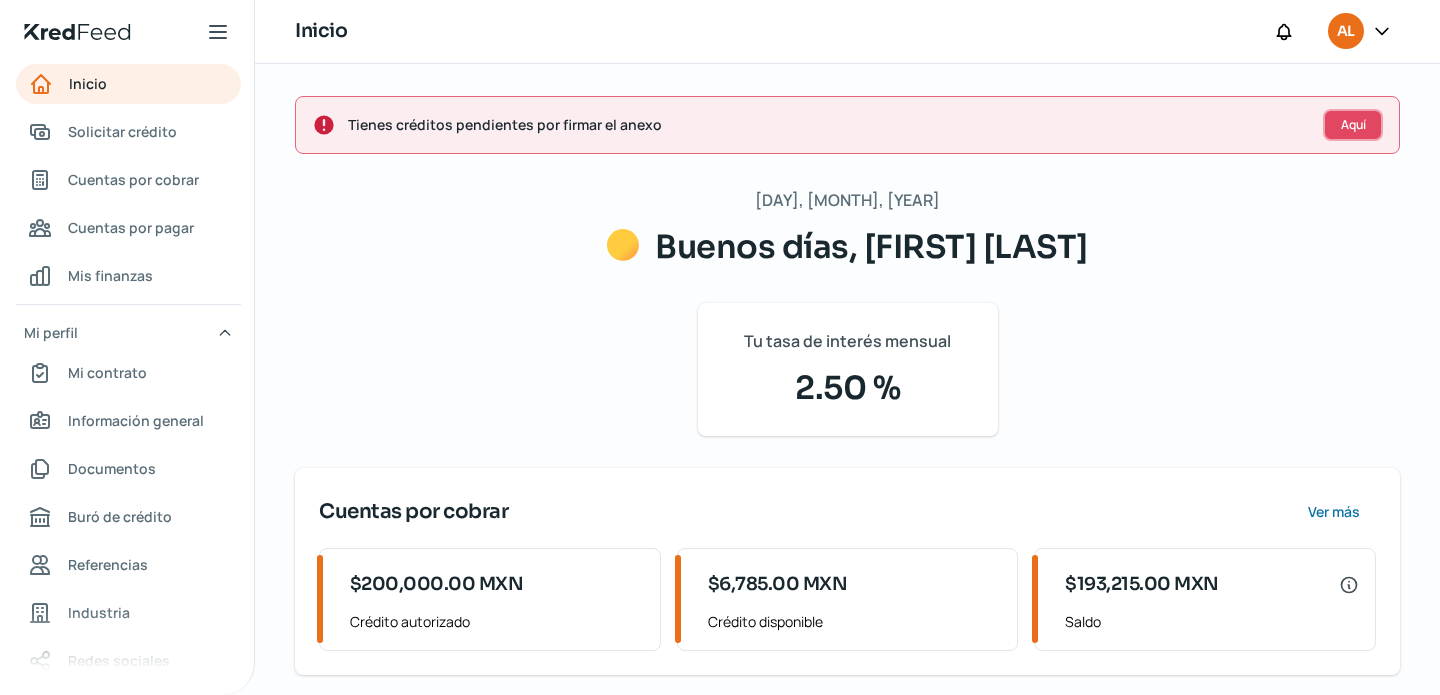 click on "Aquí" at bounding box center [1353, 125] 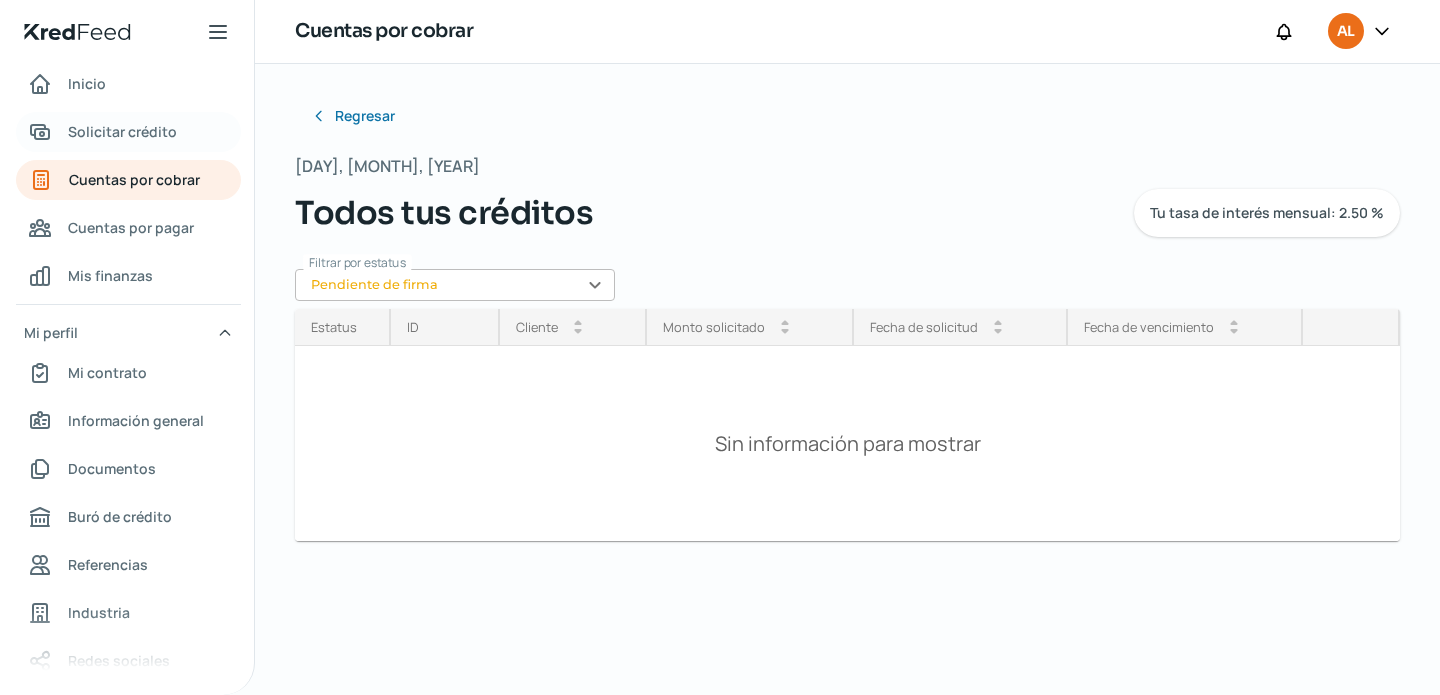 click on "Solicitar crédito" at bounding box center (128, 132) 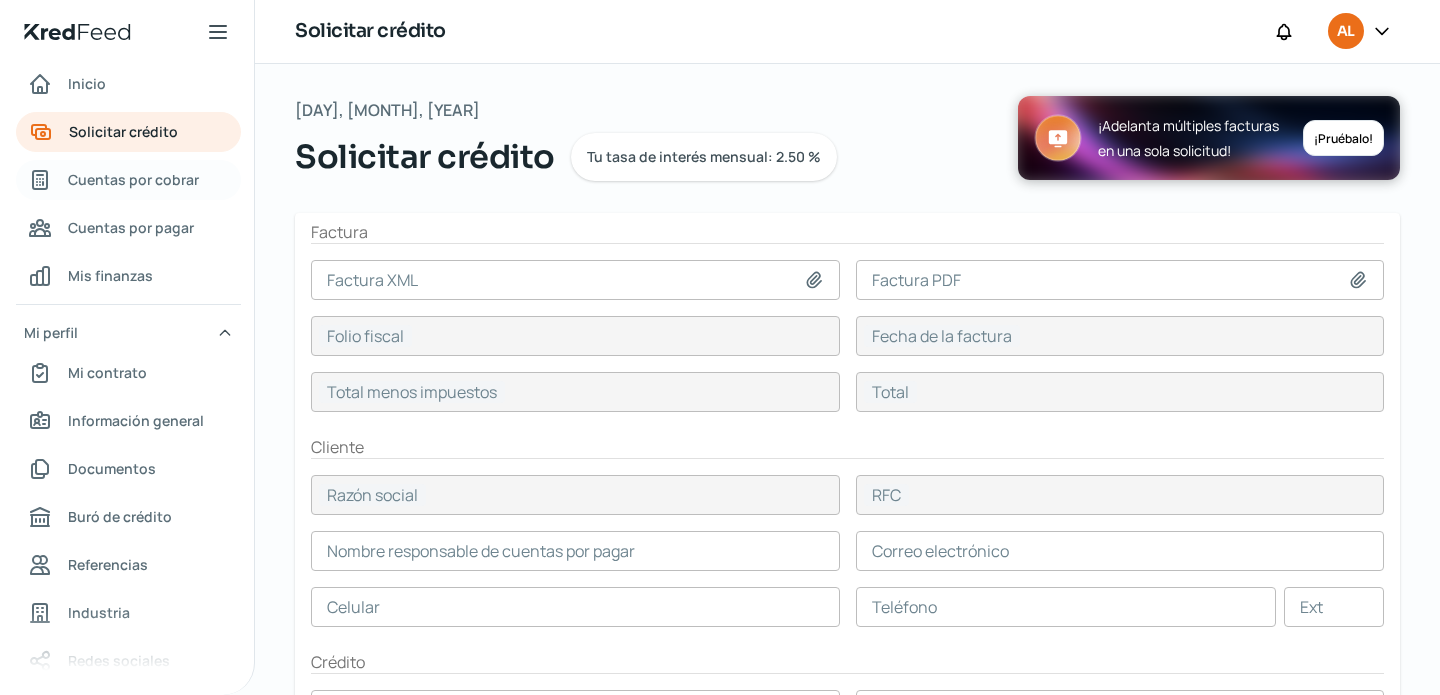 click on "Cuentas por cobrar" at bounding box center [128, 180] 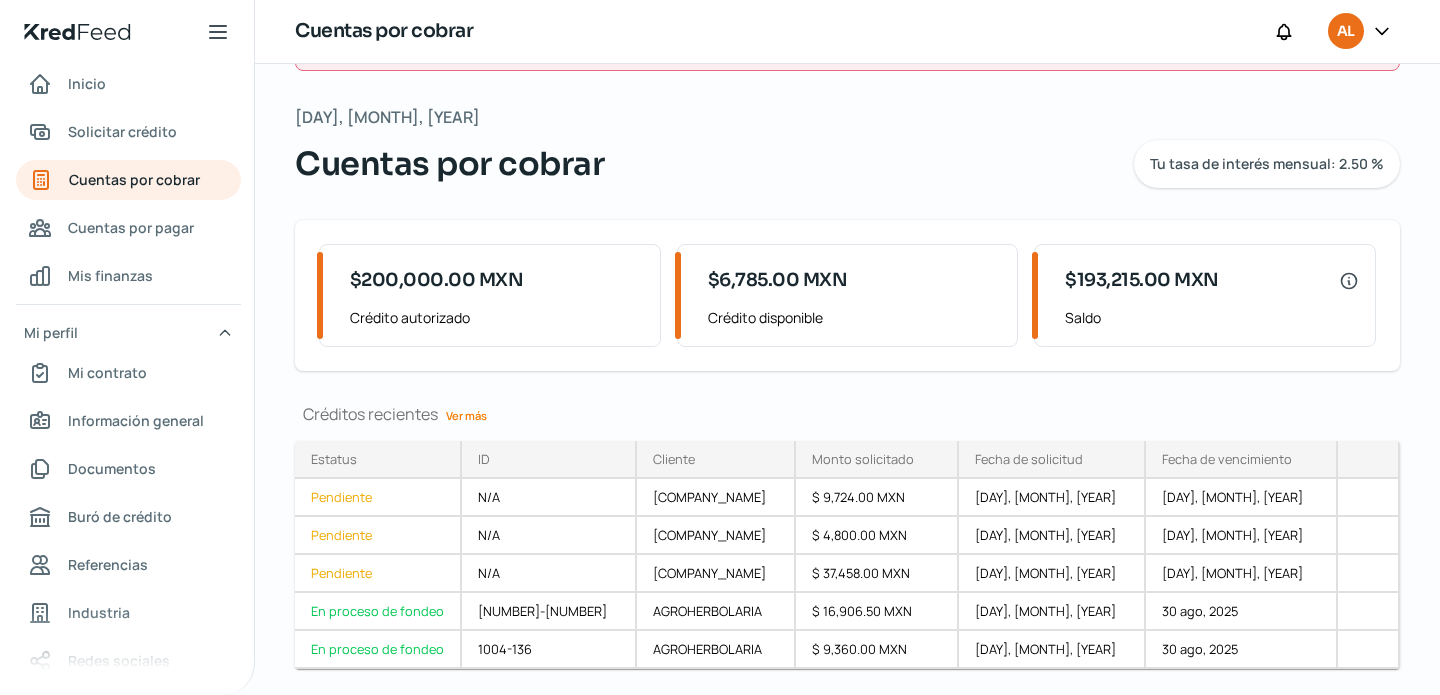 scroll, scrollTop: 0, scrollLeft: 0, axis: both 